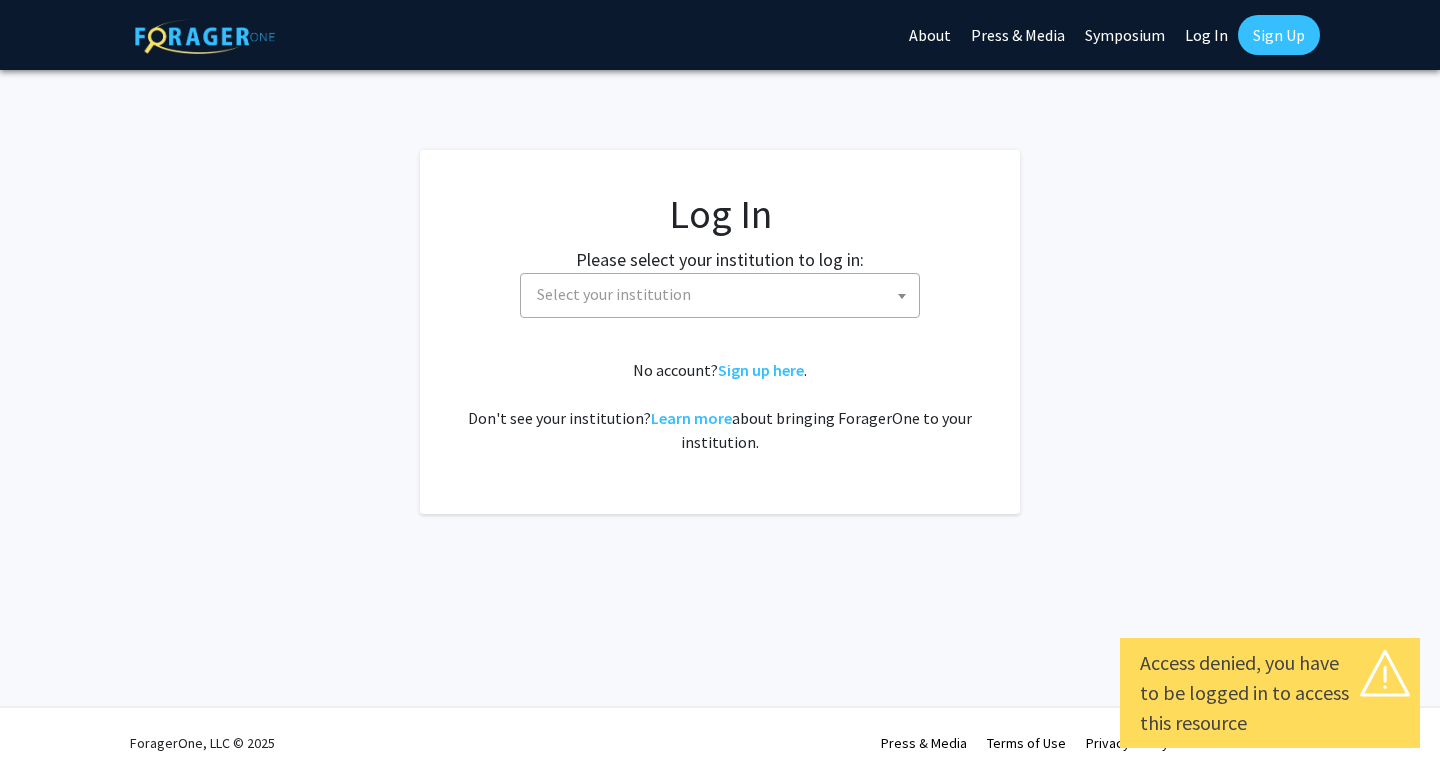 select 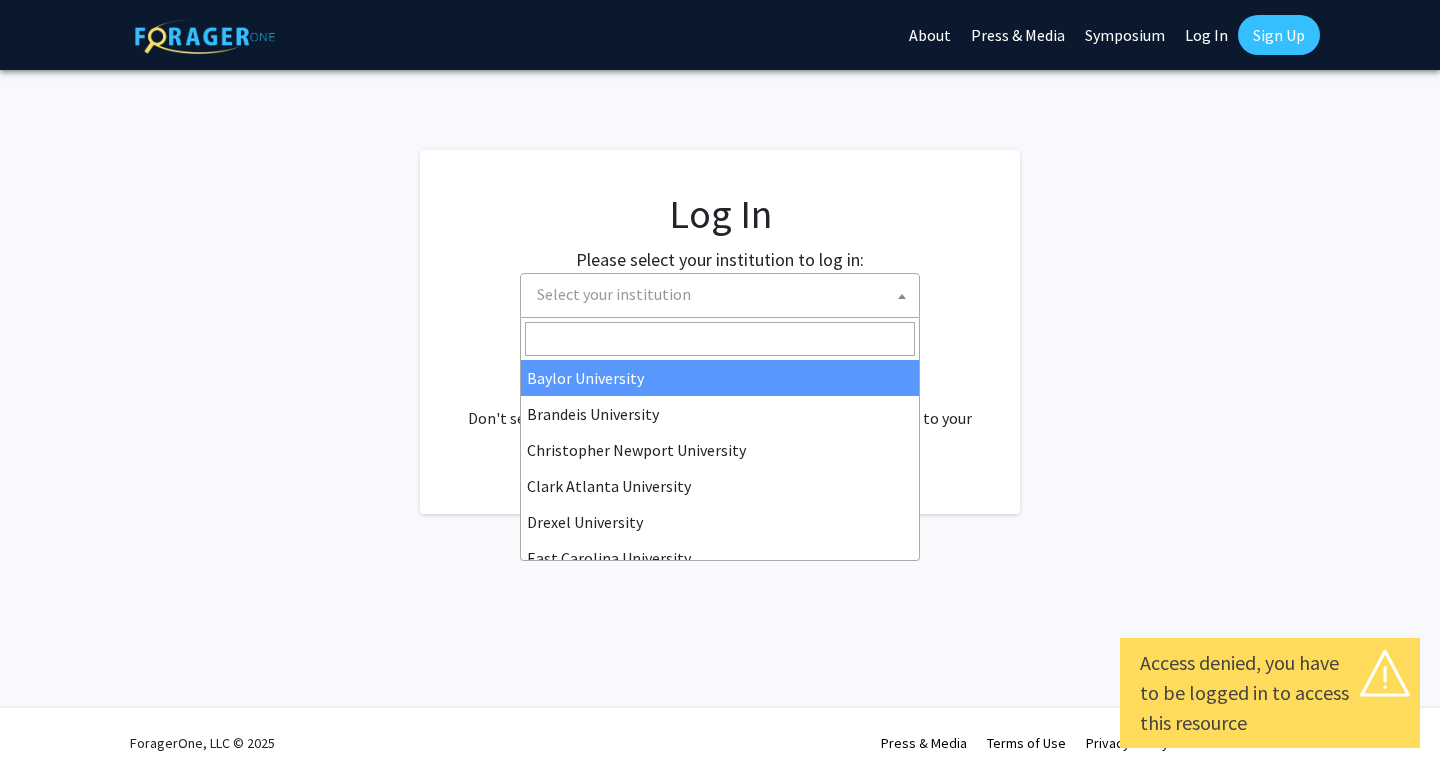 click on "Select your institution" at bounding box center (724, 294) 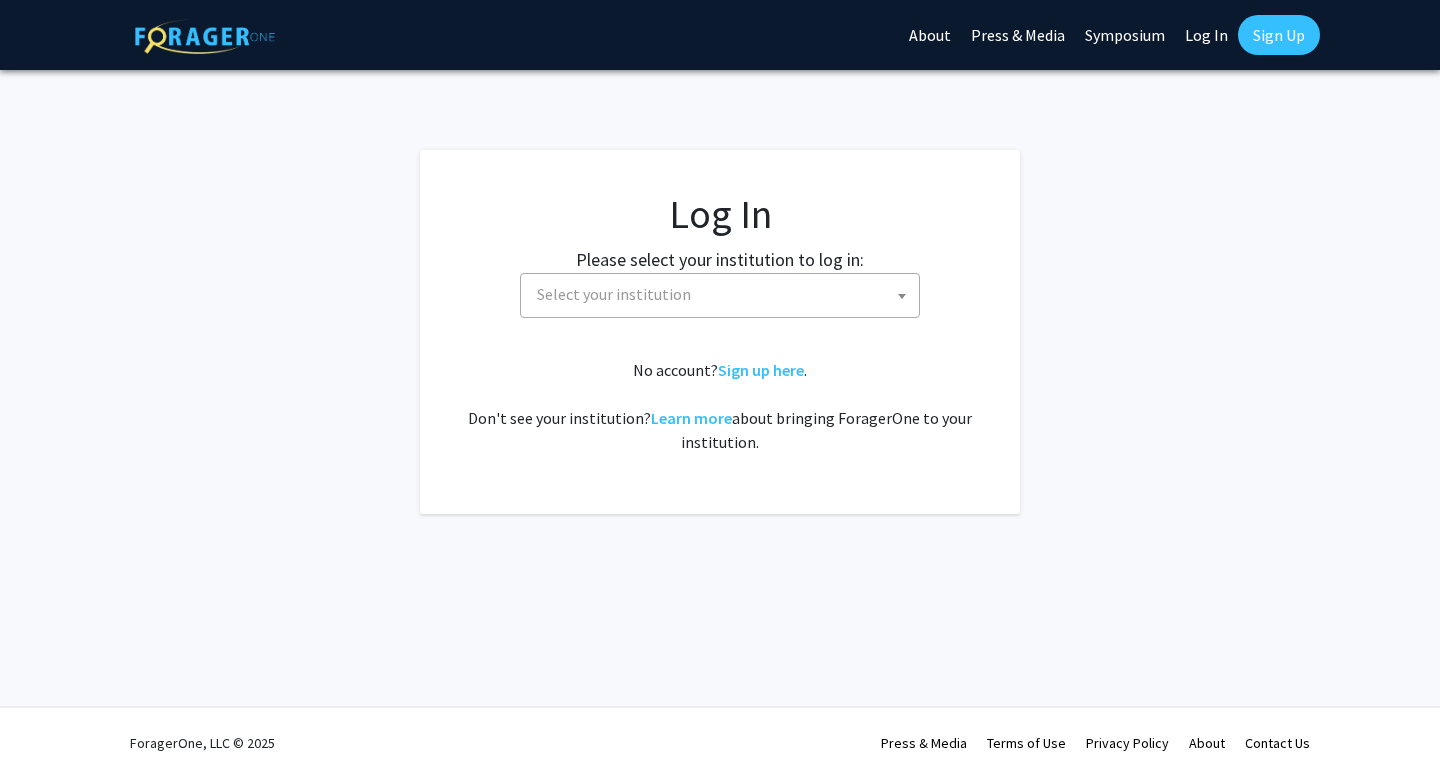 select 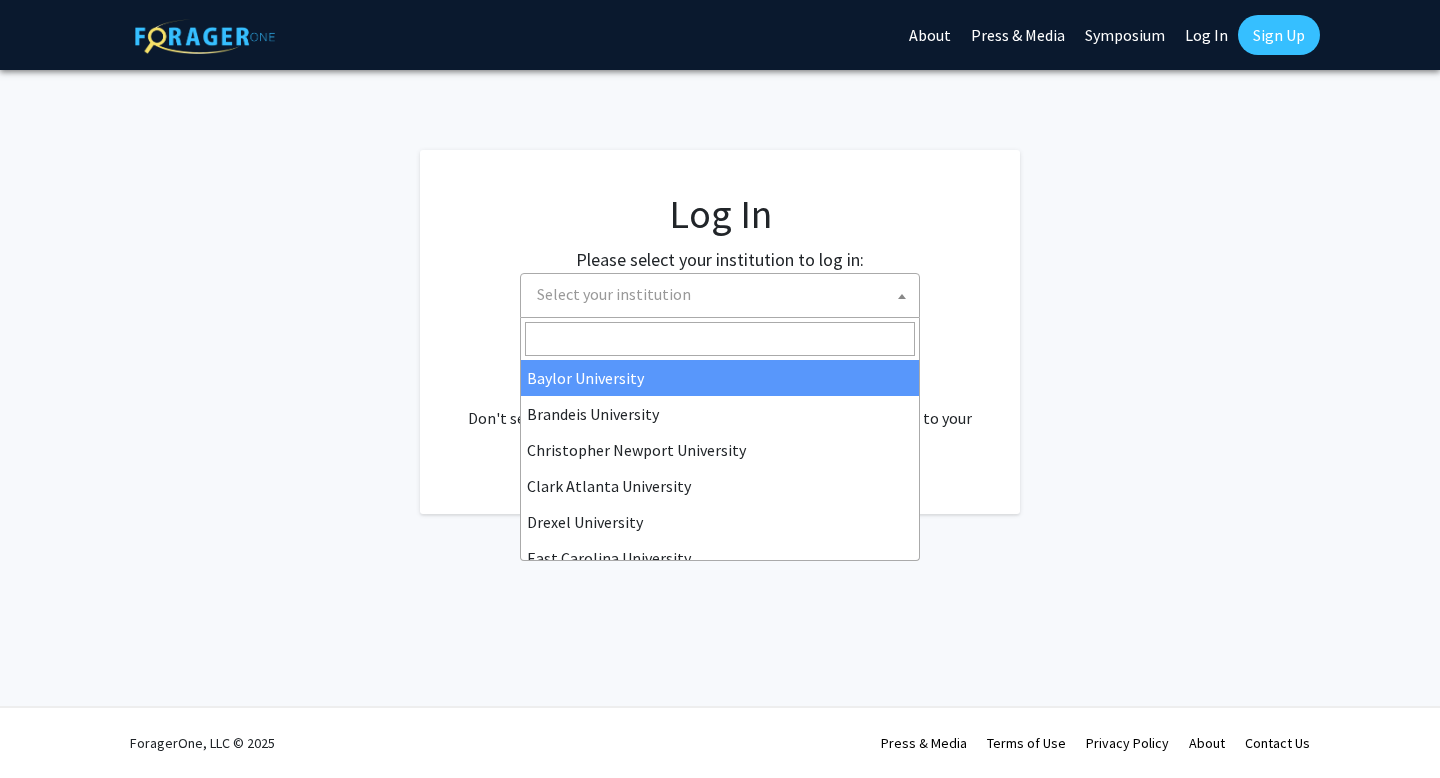 click on "Select your institution" at bounding box center [724, 294] 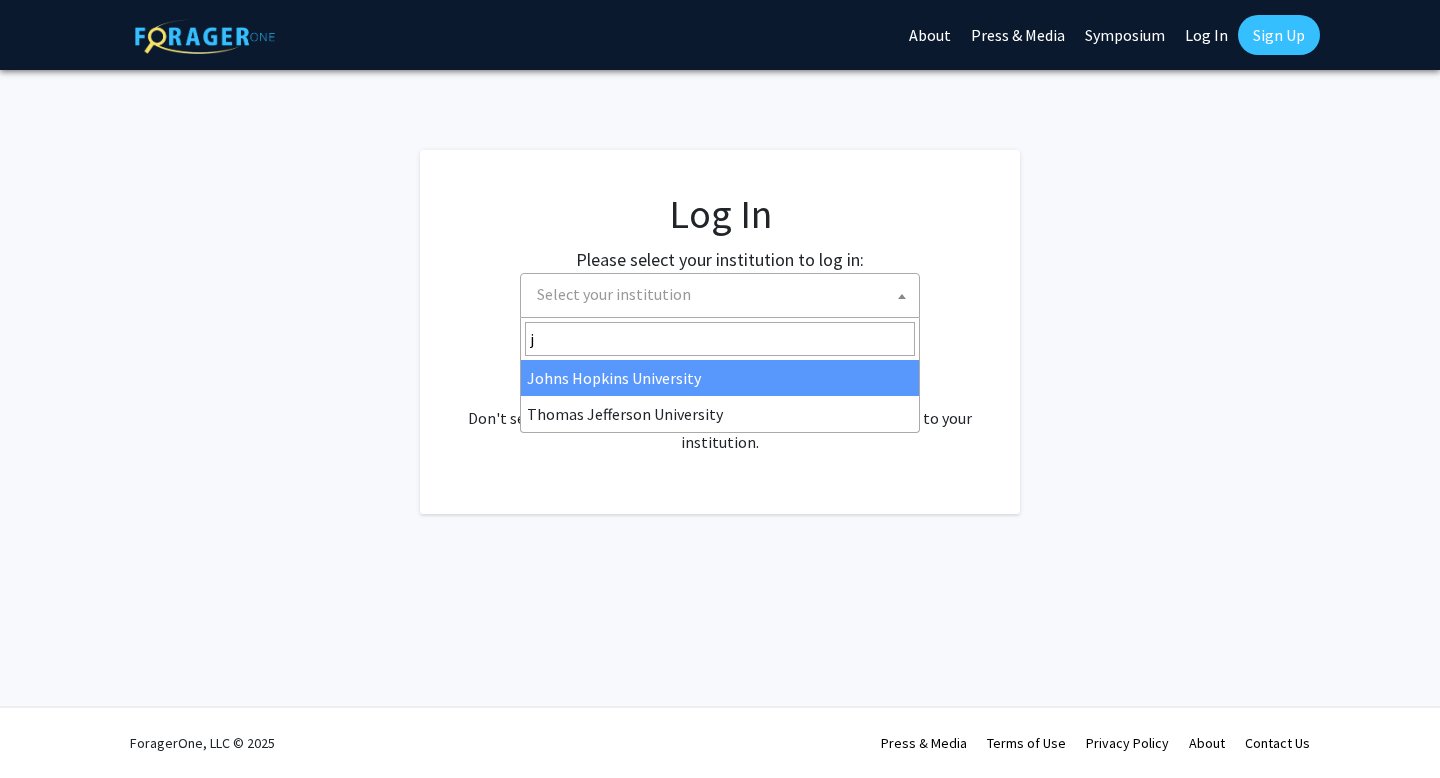 type on "j" 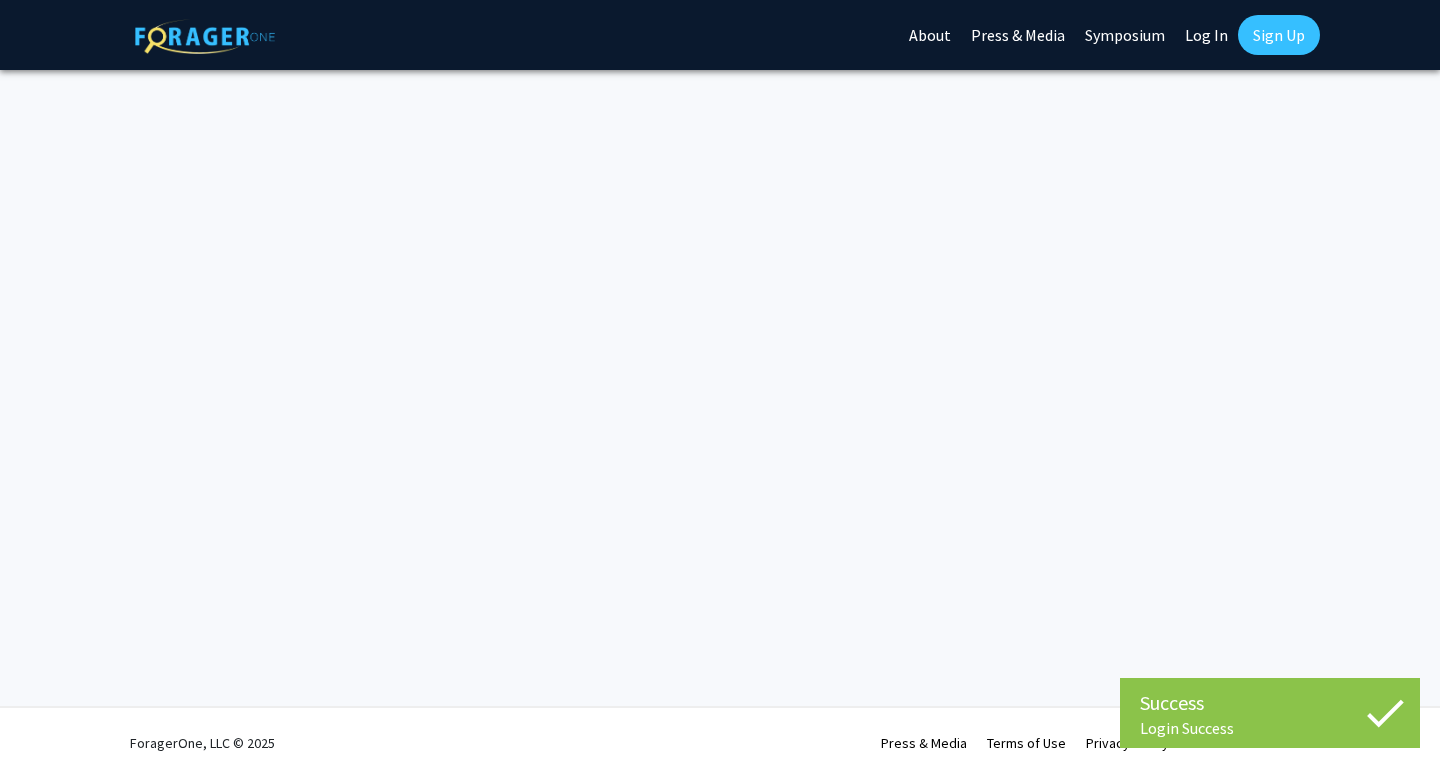 scroll, scrollTop: 0, scrollLeft: 0, axis: both 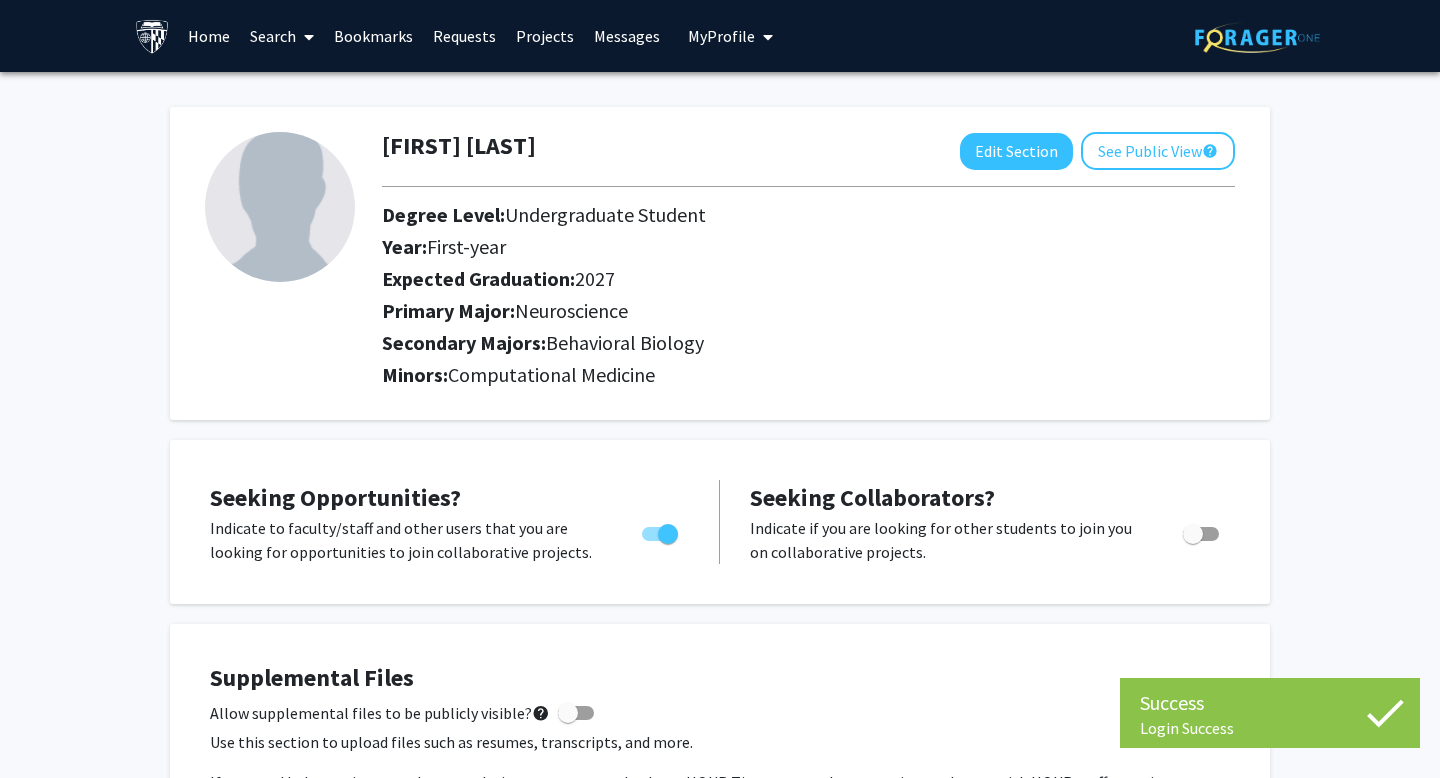 click on "Home" at bounding box center (209, 36) 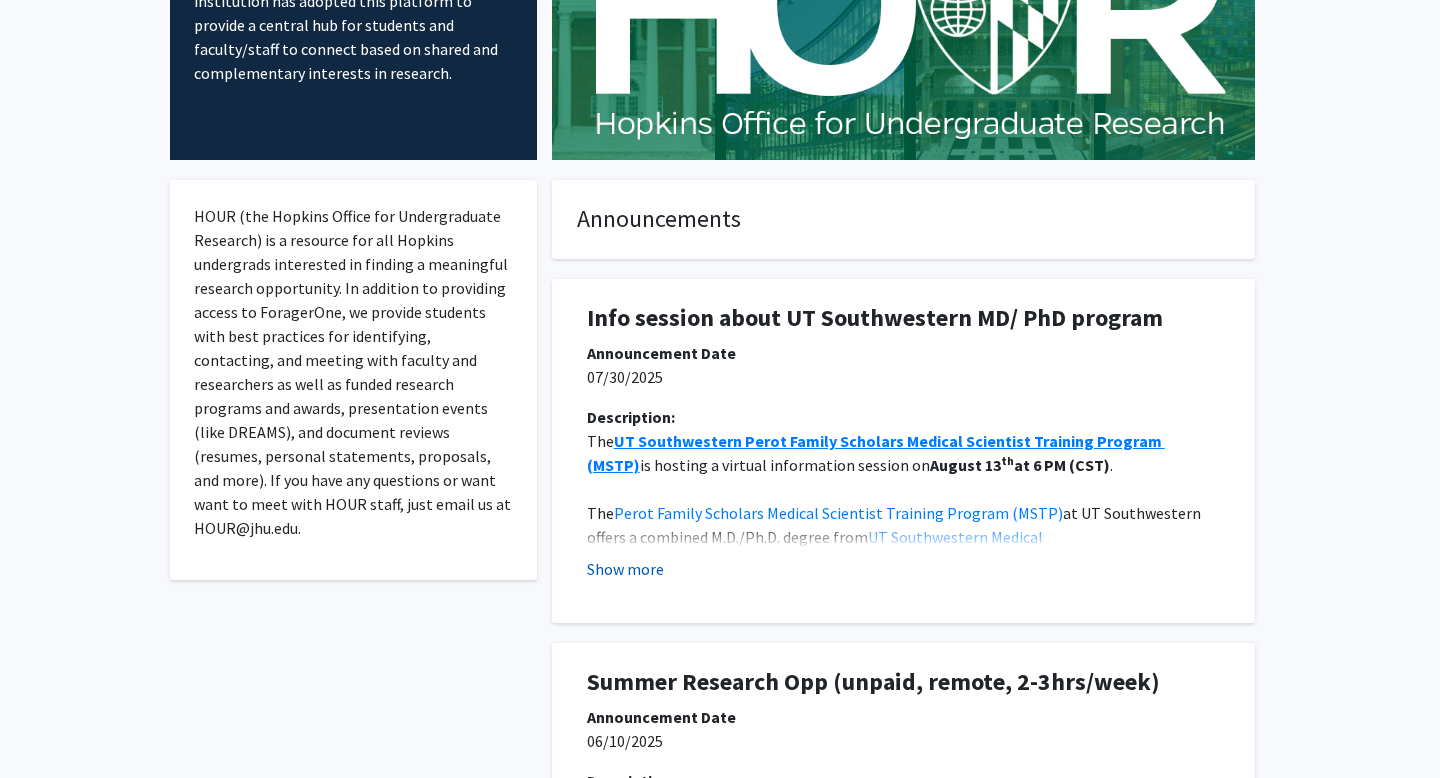 scroll, scrollTop: 201, scrollLeft: 0, axis: vertical 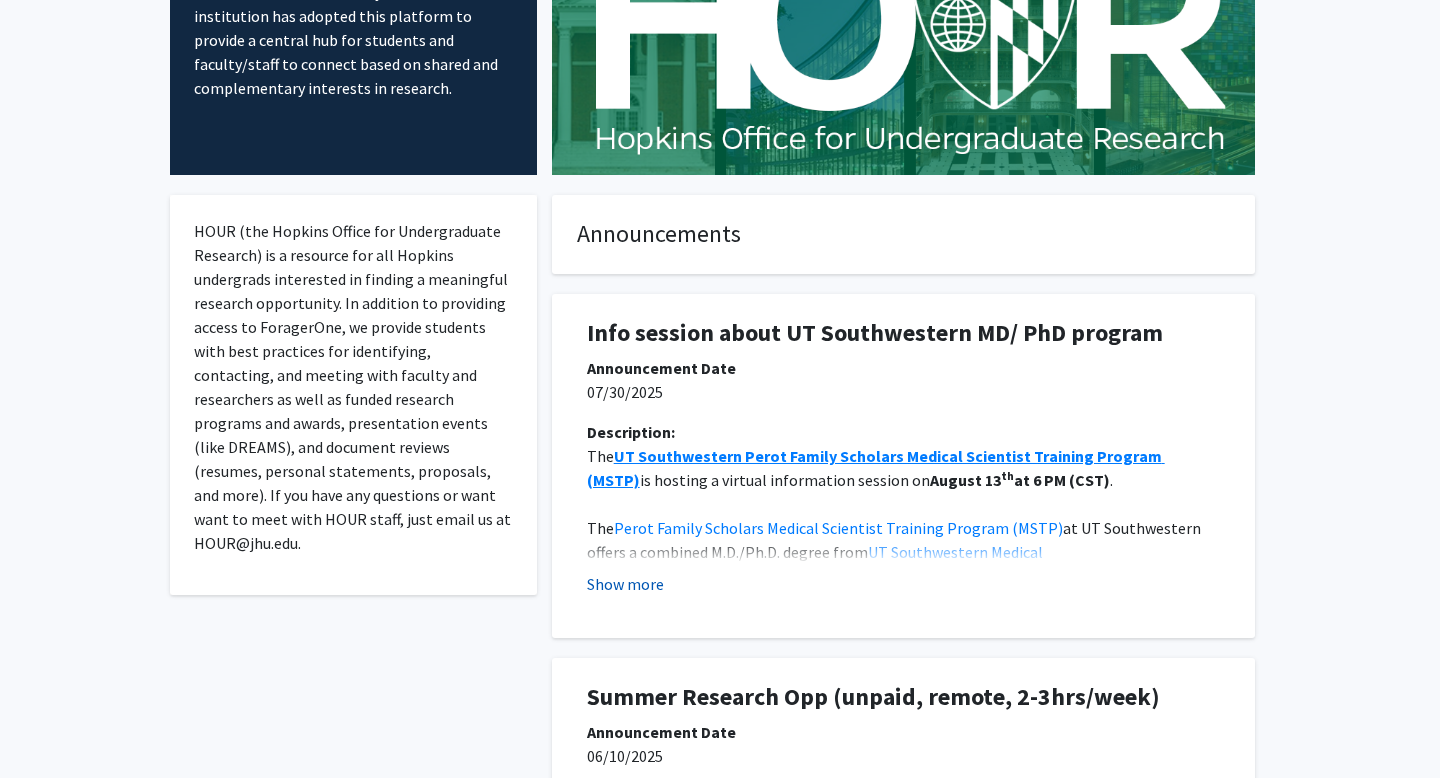click on "Show more" 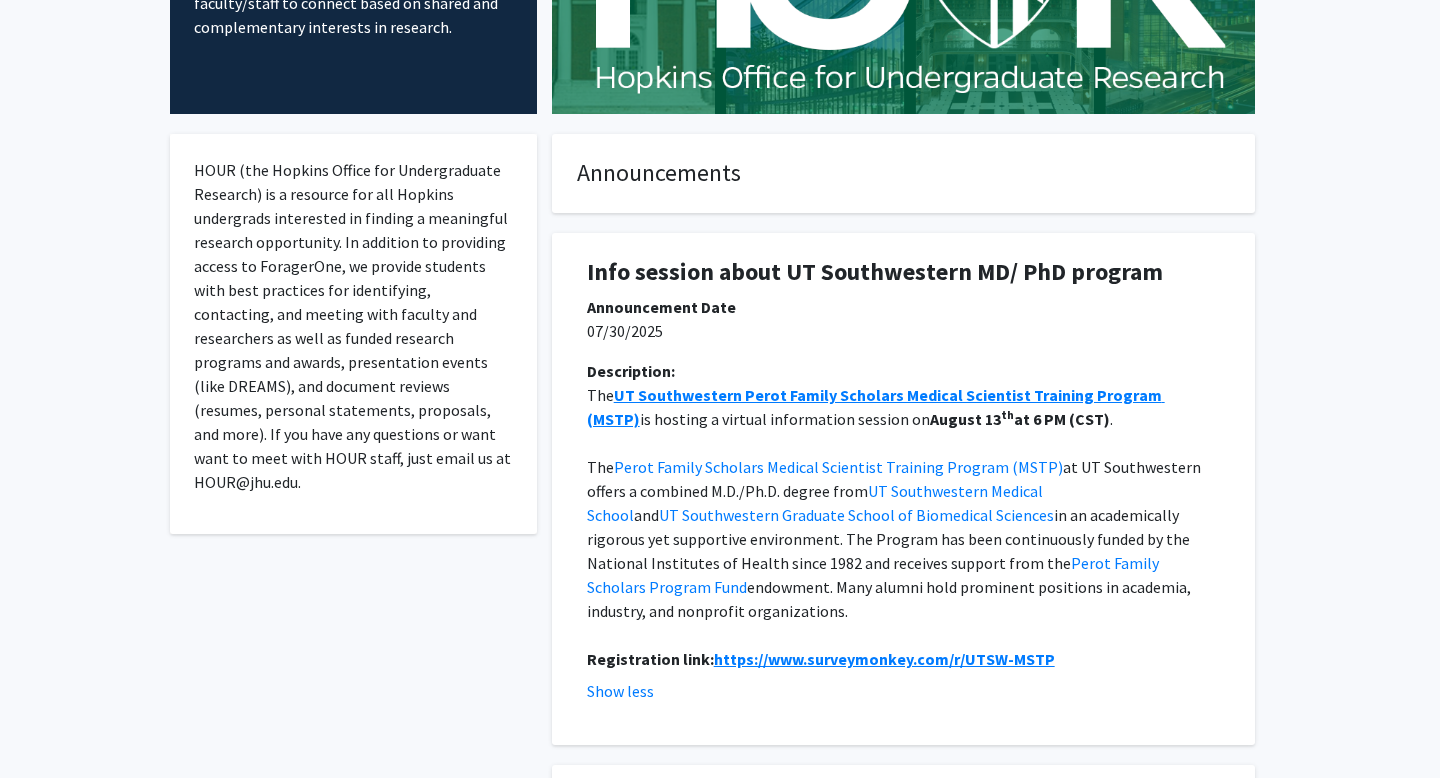 scroll, scrollTop: 303, scrollLeft: 0, axis: vertical 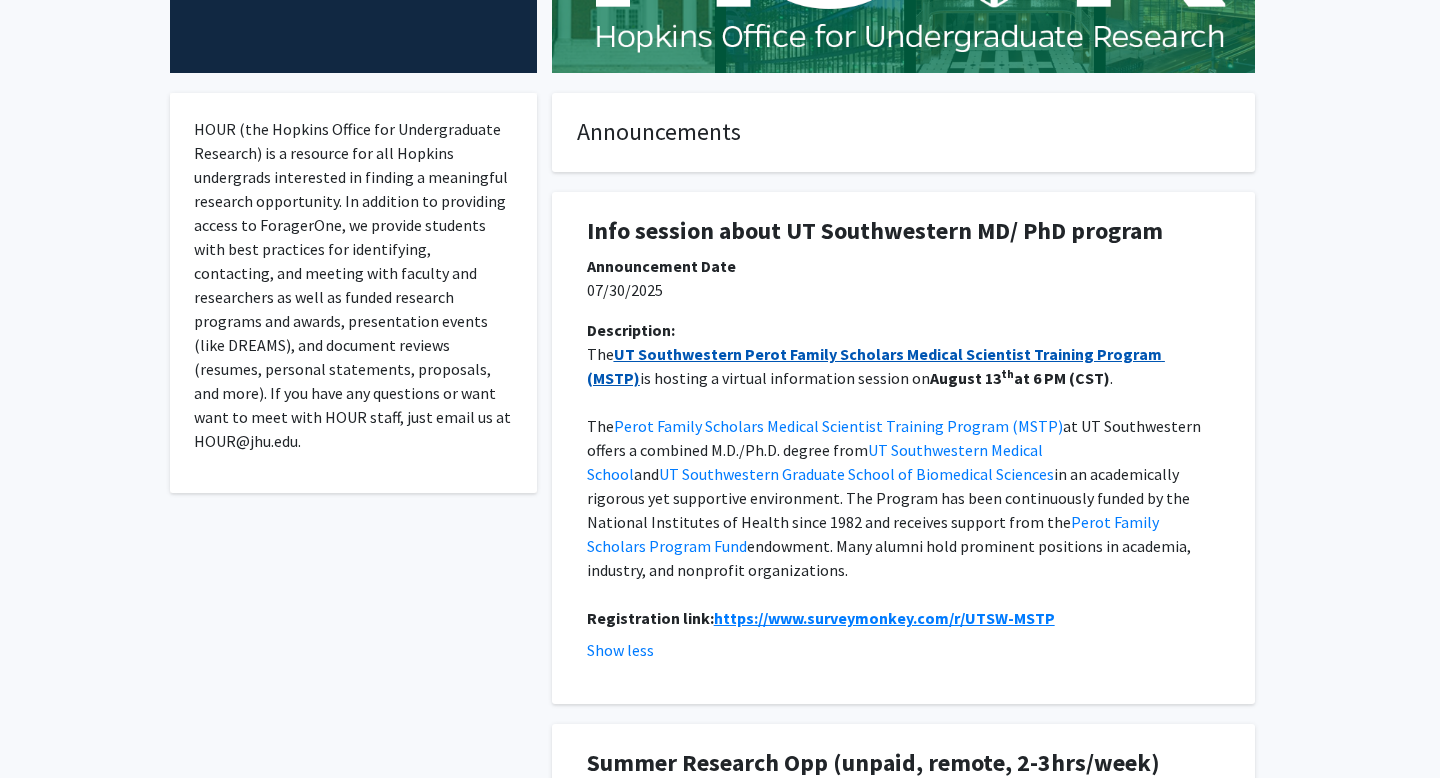 drag, startPoint x: 728, startPoint y: 352, endPoint x: 705, endPoint y: 346, distance: 23.769728 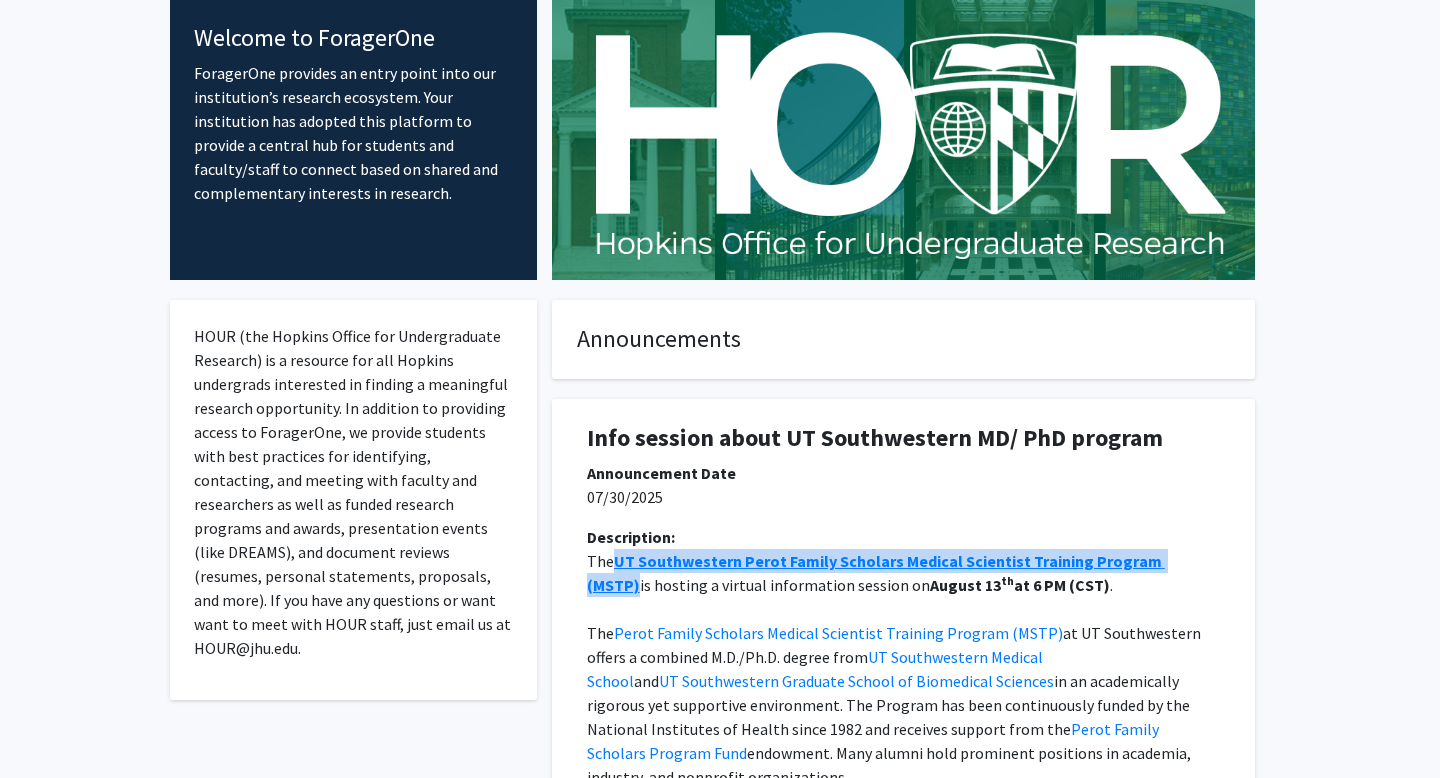 scroll, scrollTop: 0, scrollLeft: 0, axis: both 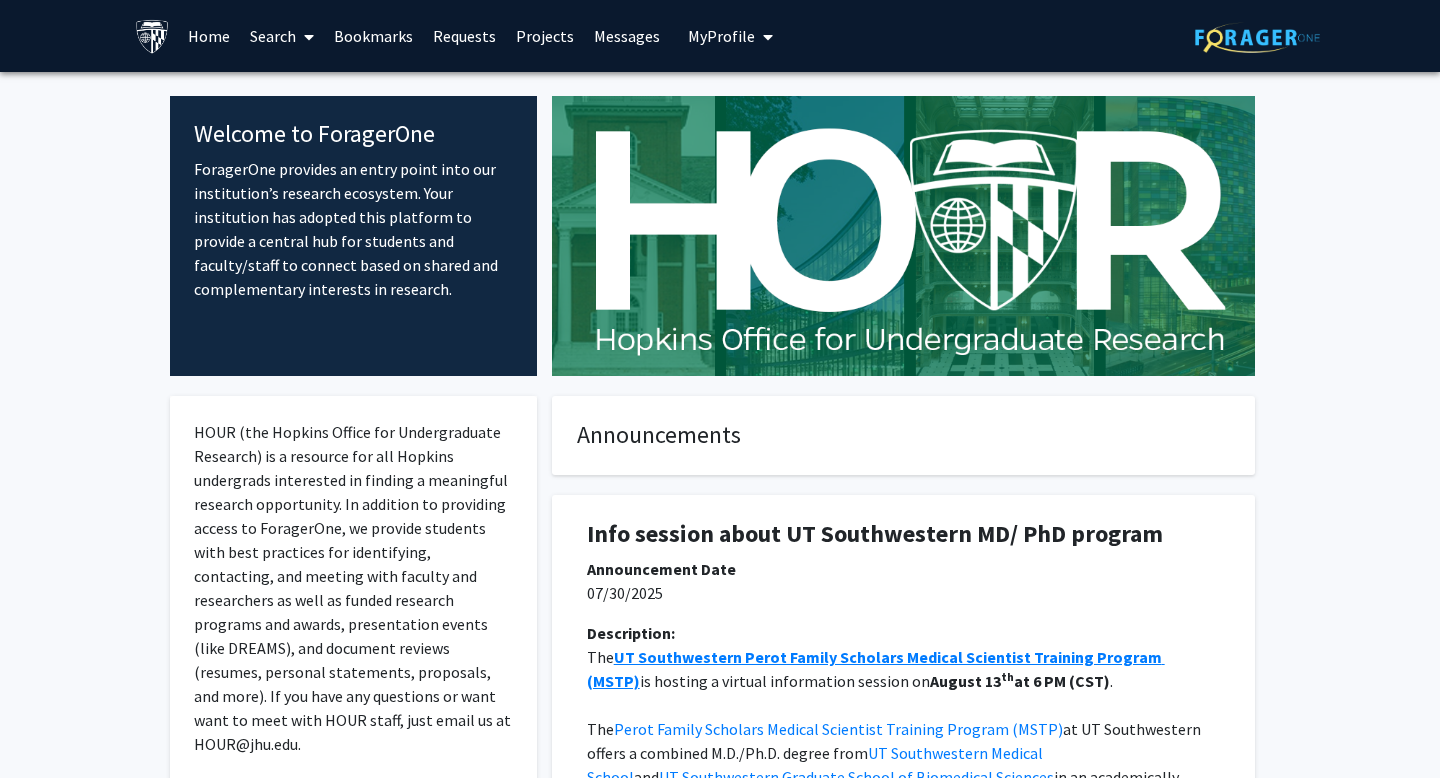 click at bounding box center [305, 37] 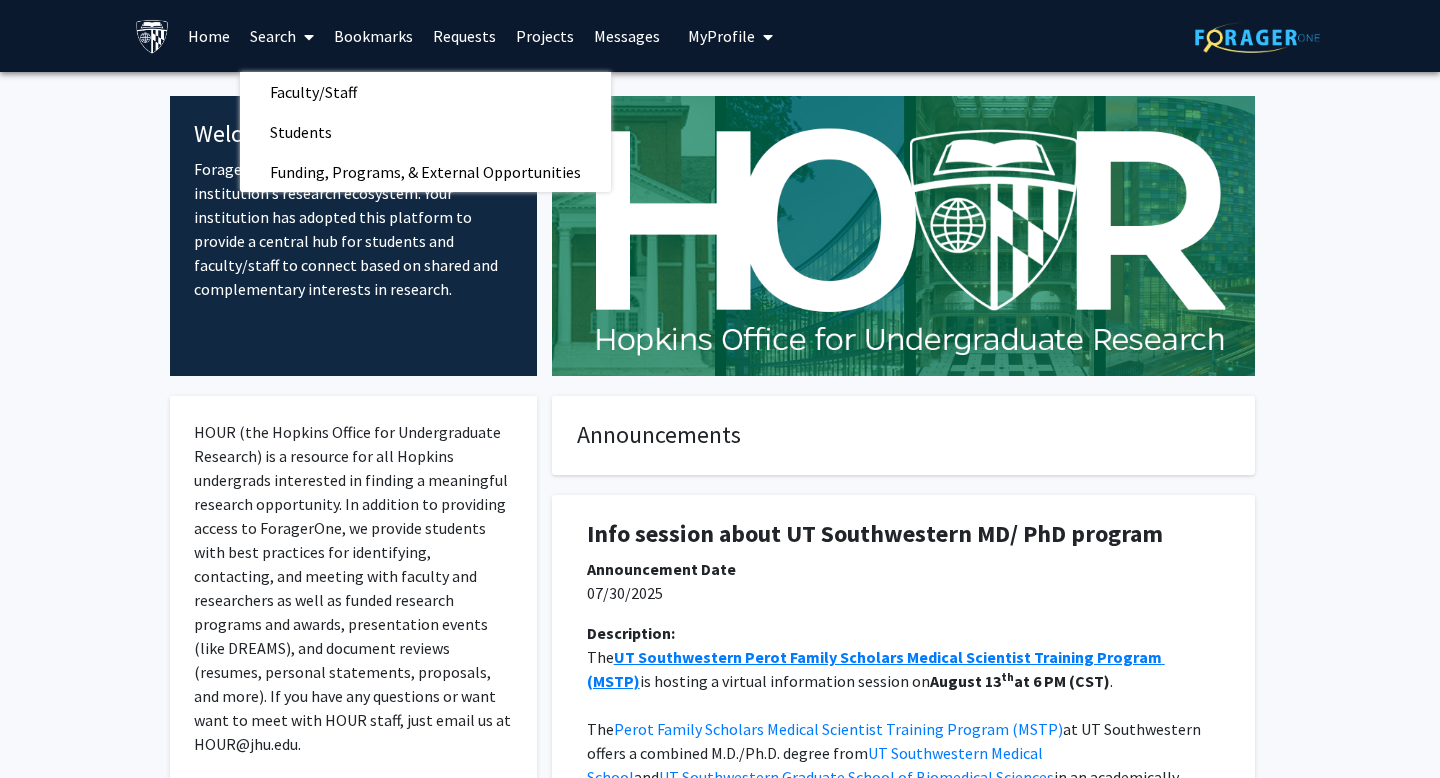 click on "Home" at bounding box center (209, 36) 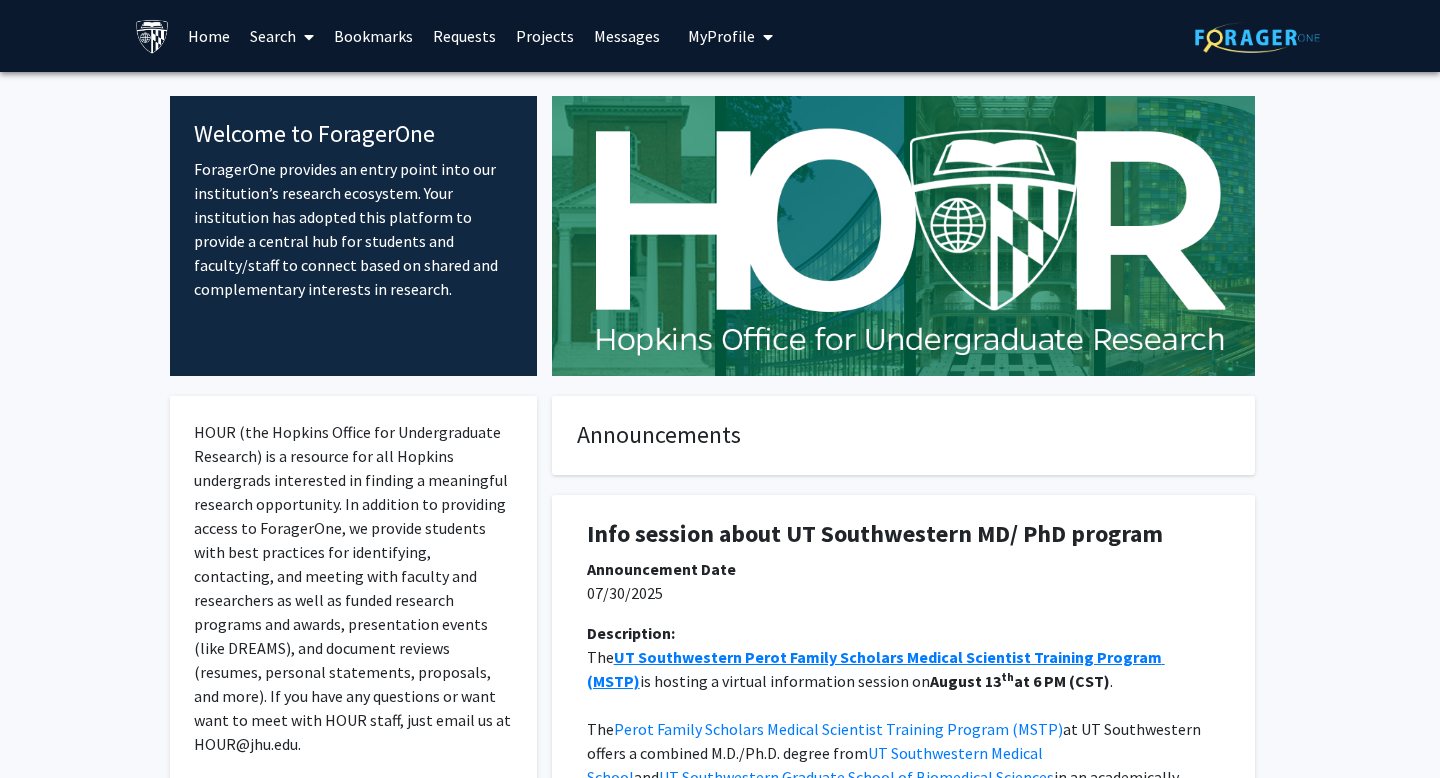 click on "Search" at bounding box center [282, 36] 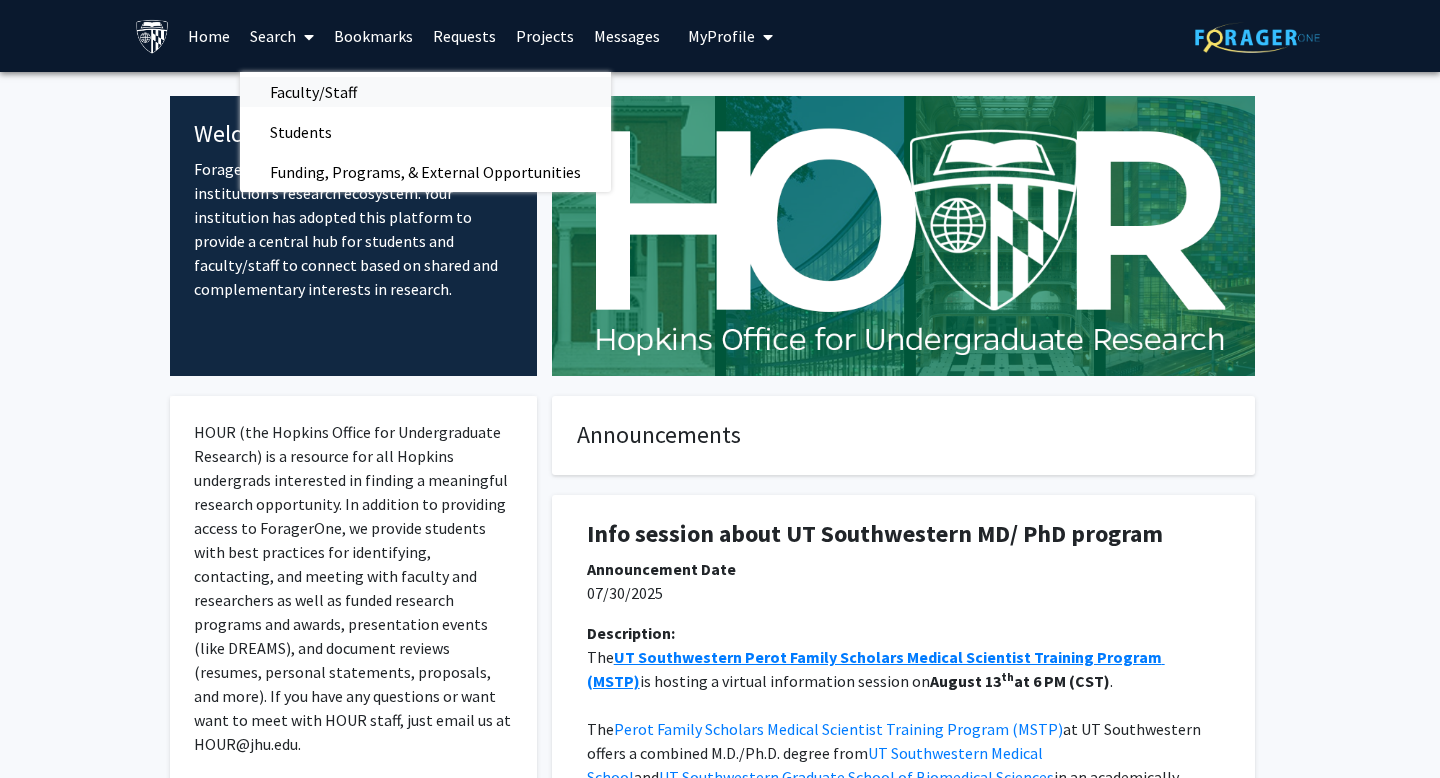 click on "Faculty/Staff" at bounding box center (313, 92) 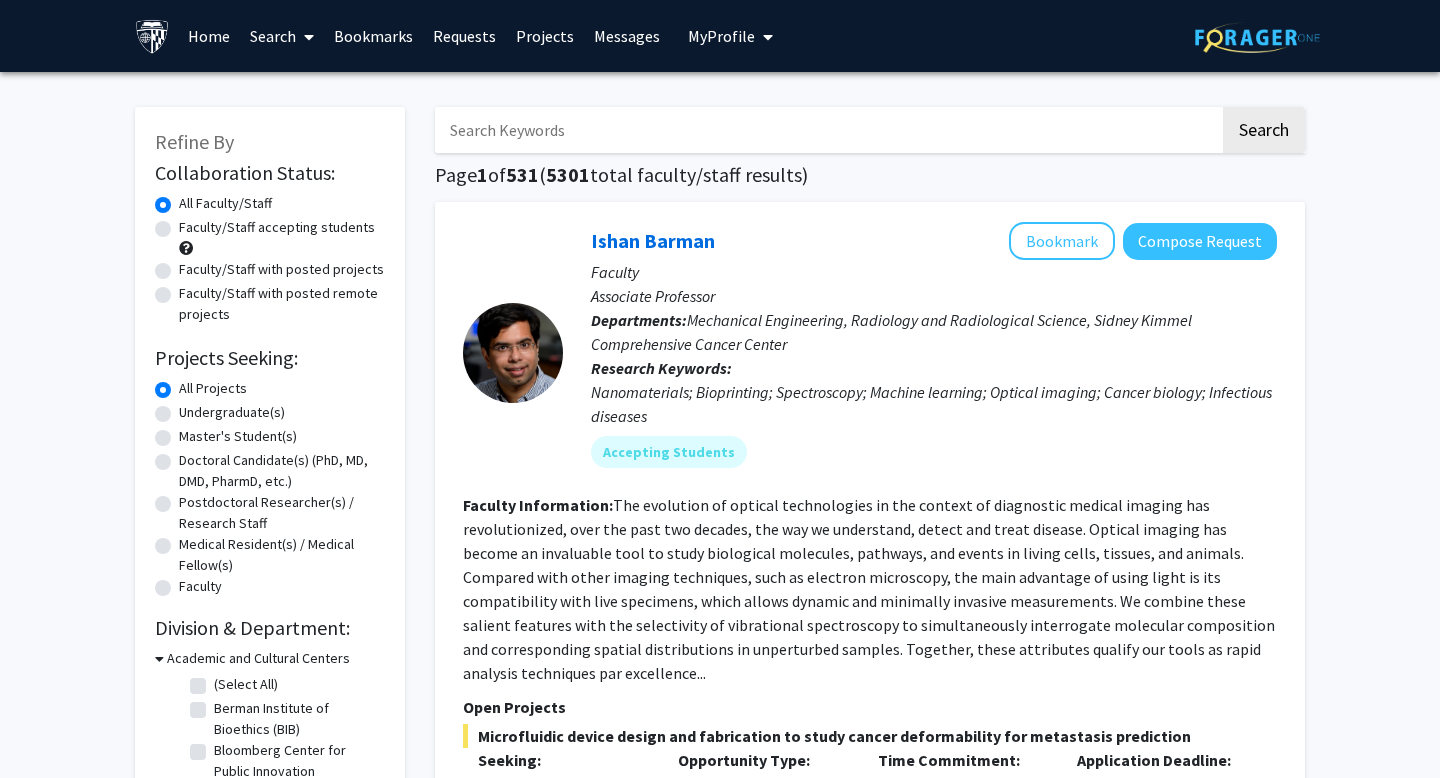 click at bounding box center (827, 130) 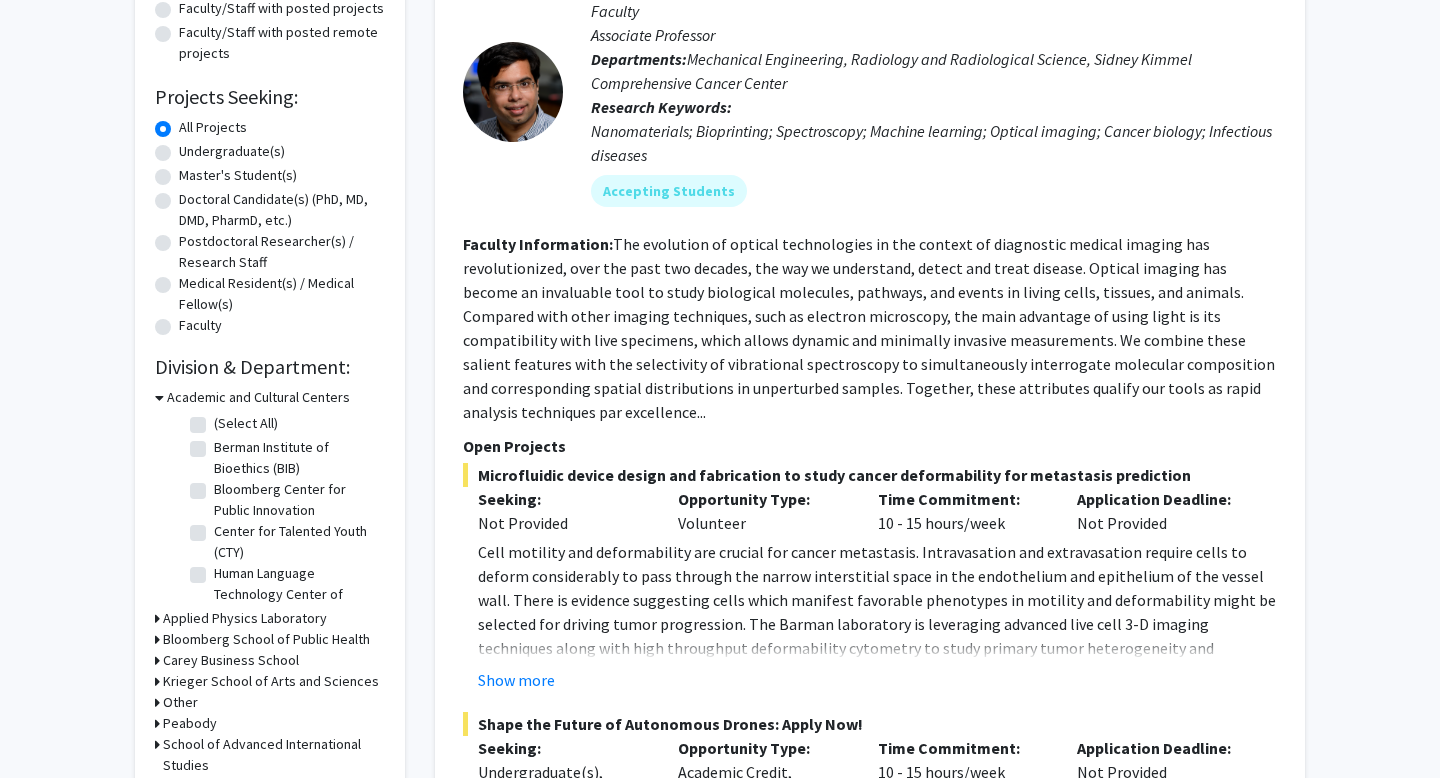 scroll, scrollTop: 47, scrollLeft: 0, axis: vertical 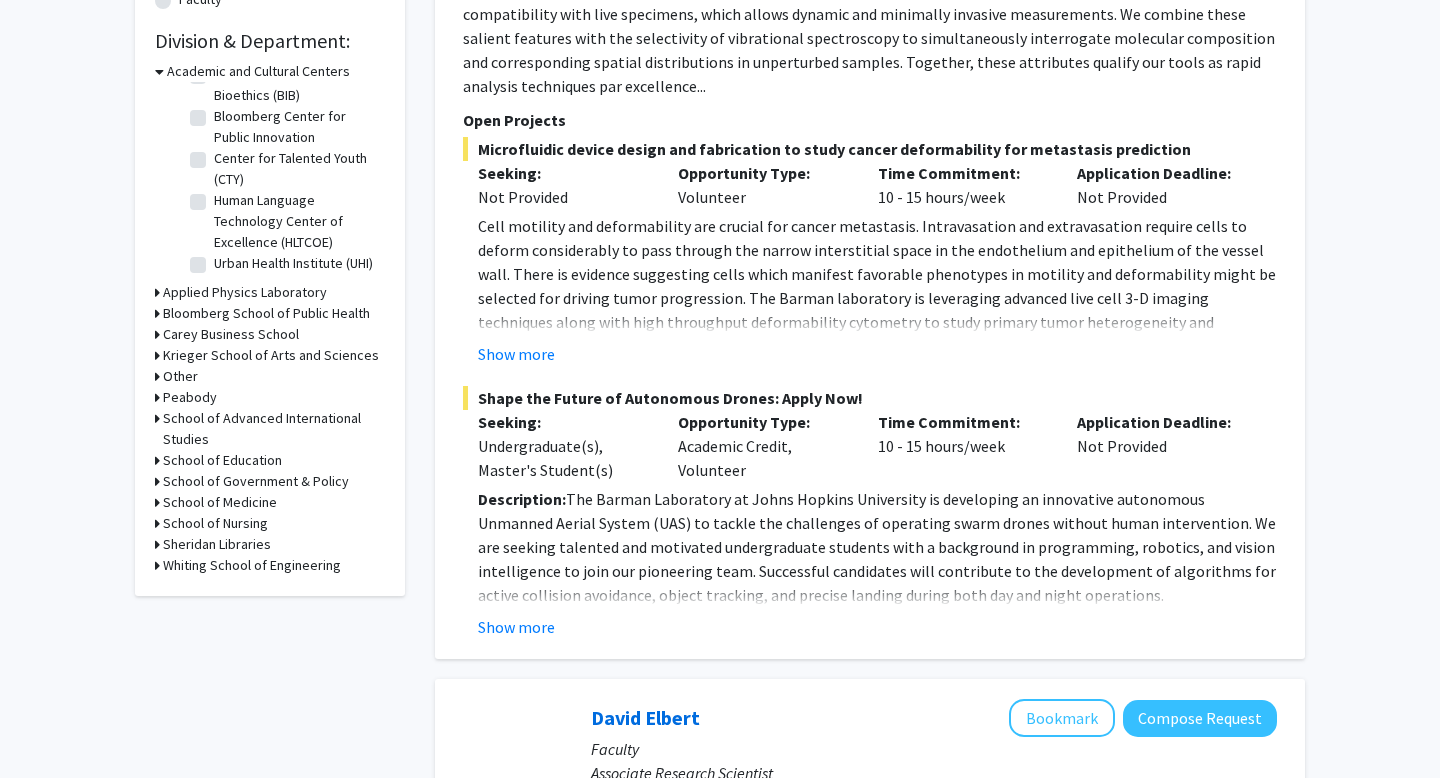 click 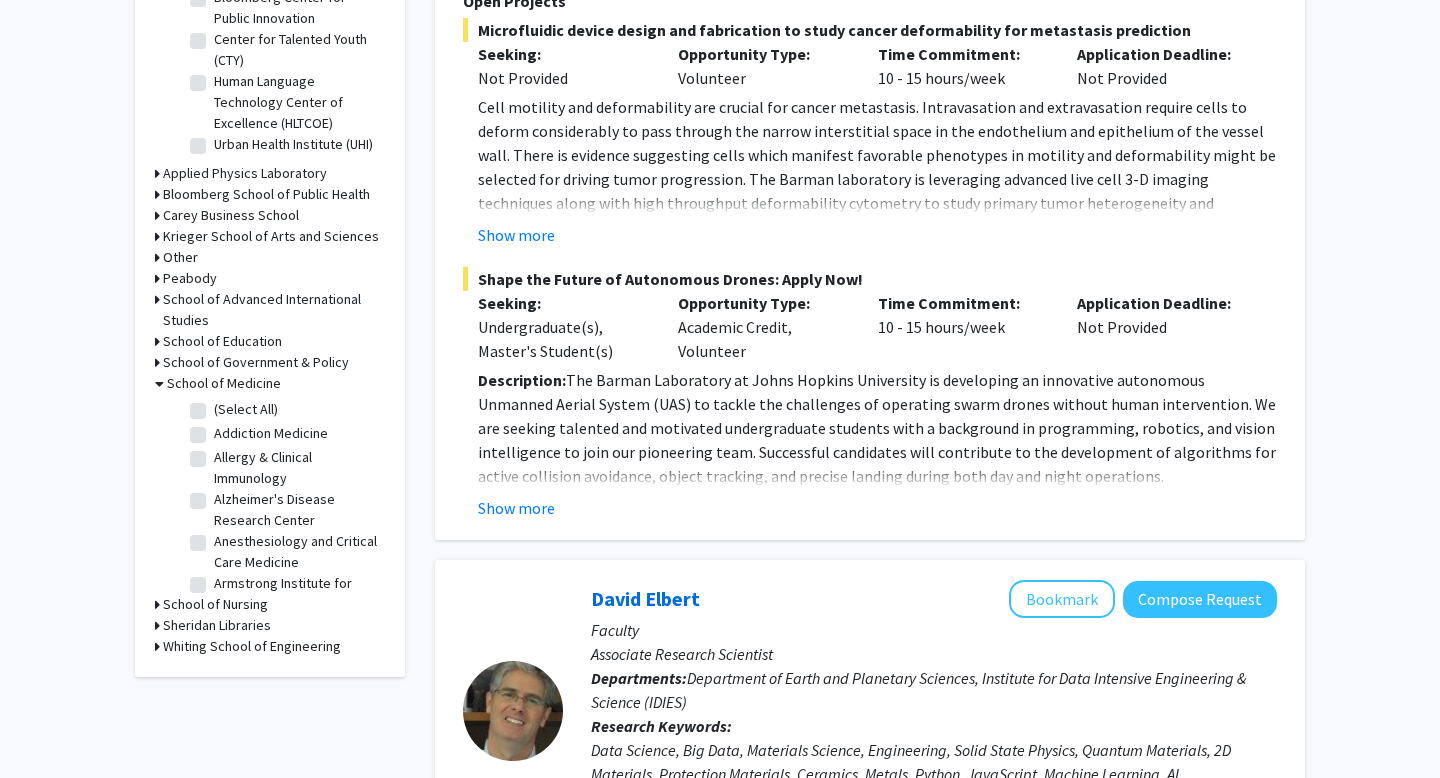 scroll, scrollTop: 703, scrollLeft: 0, axis: vertical 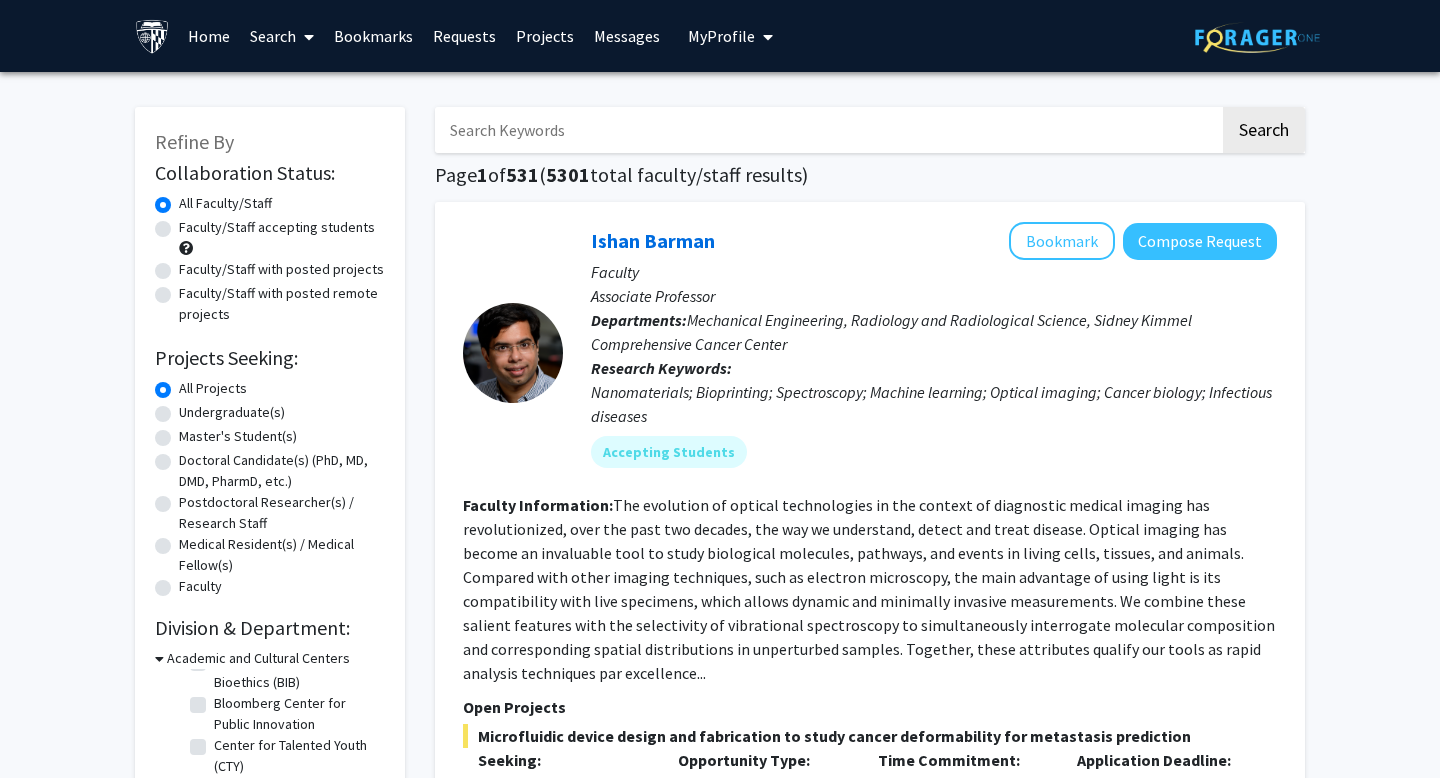 click at bounding box center [827, 130] 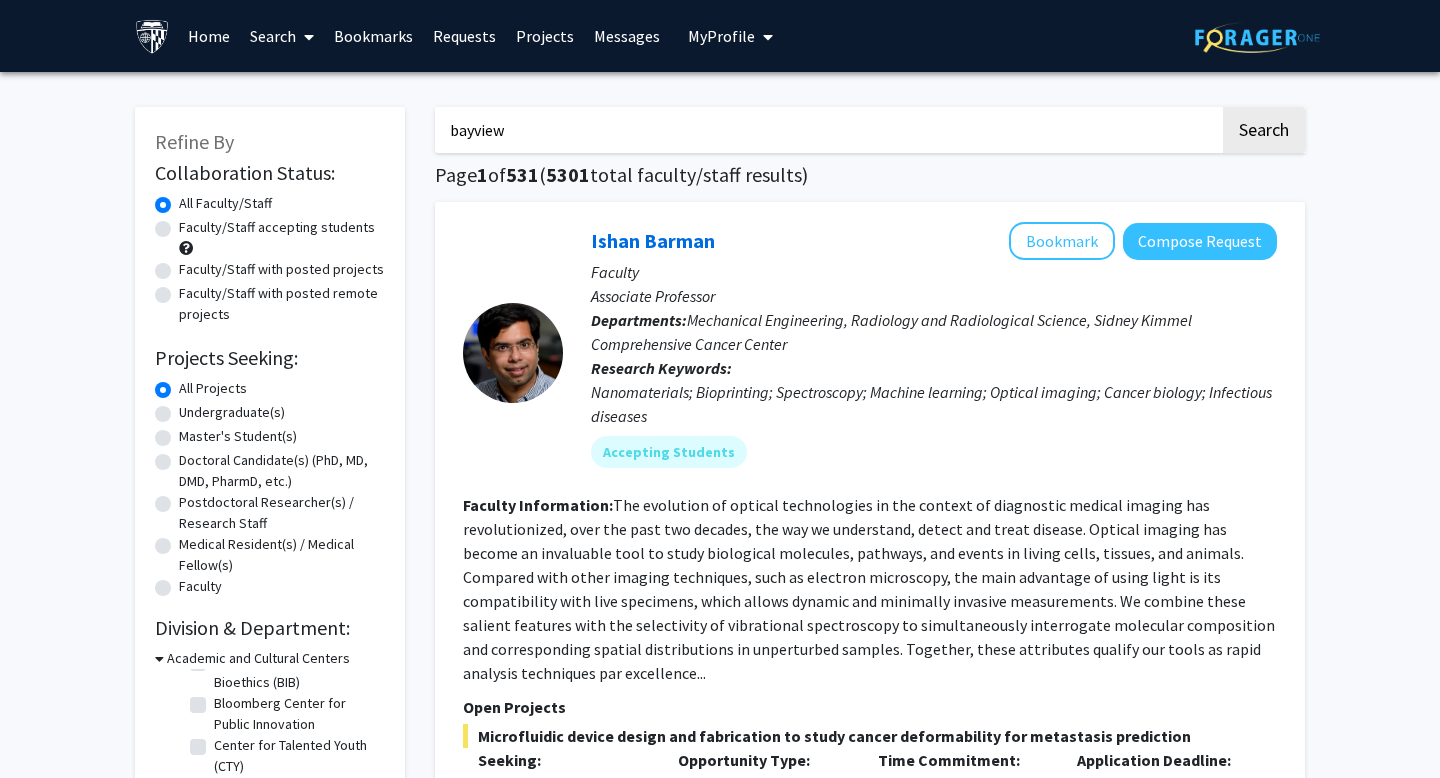 type on "bayview" 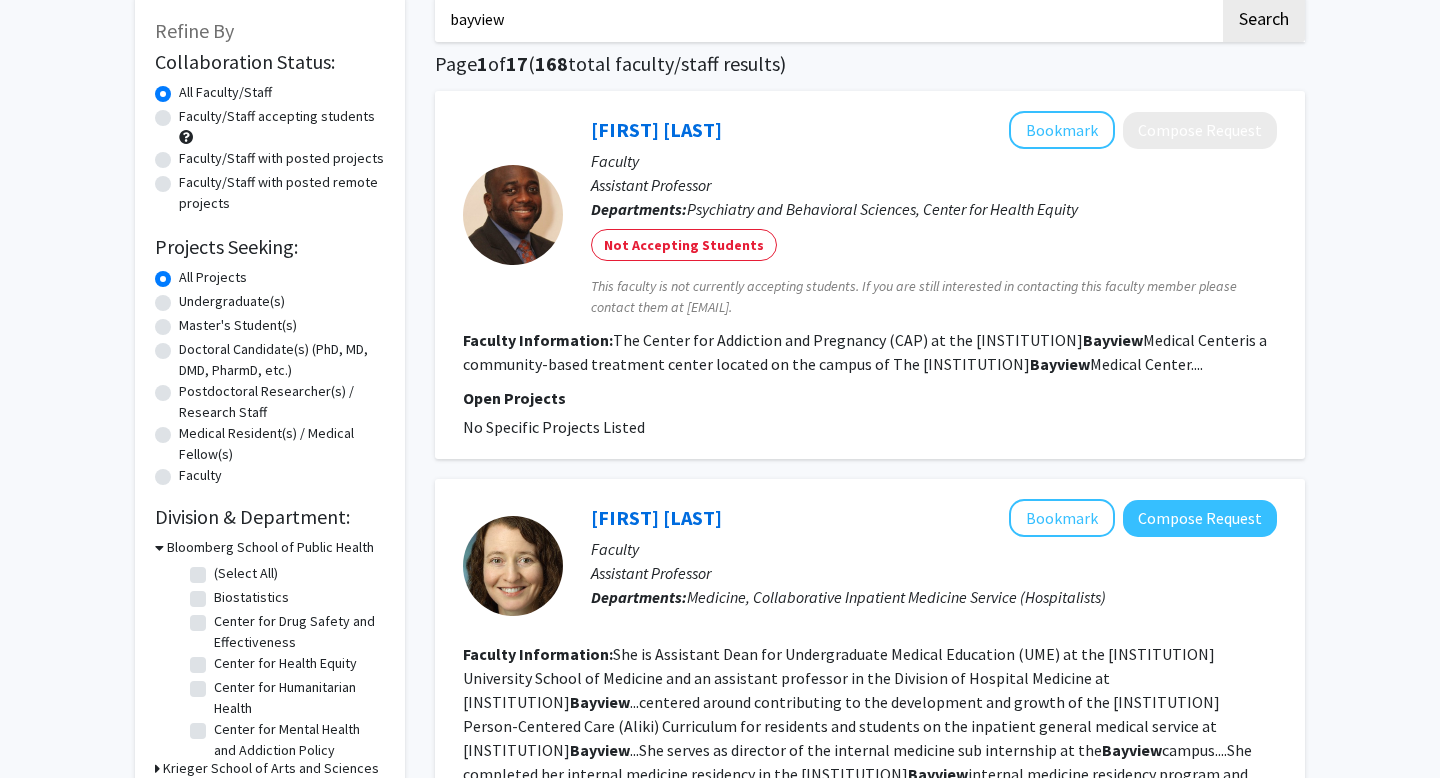 scroll, scrollTop: 321, scrollLeft: 0, axis: vertical 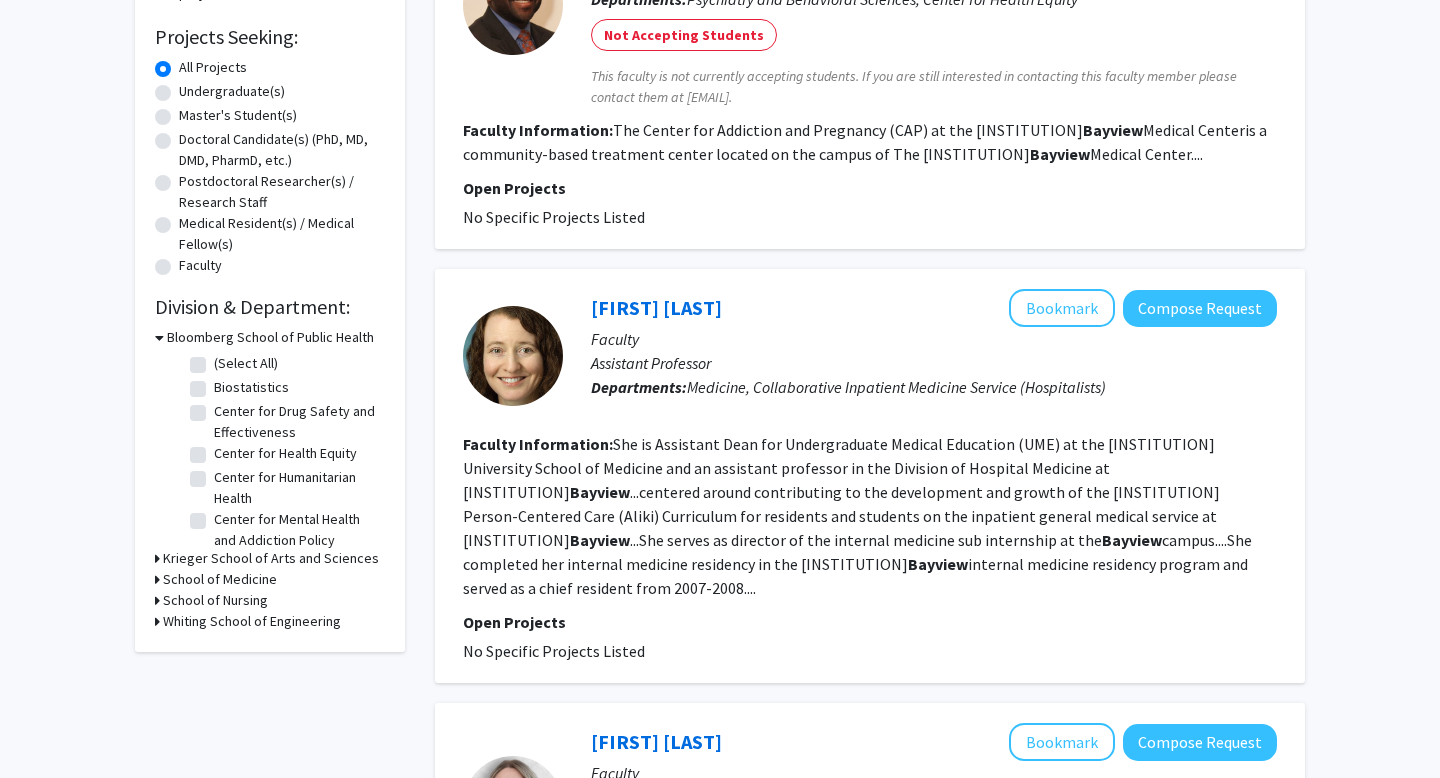click on "She is Assistant Dean for Undergraduate Medical Education (UME) at the [INSTITUTION] University School of Medicine and an assistant professor in the Division of Hospital Medicine at [INSTITUTION]  Bayview ...centered around contributing to the development and growth of the [INSTITUTION] Person-Centered Care (Aliki) Curriculum for residents and students on the inpatient general medical service at [INSTITUTION]  Bayview ...She serves as director of the internal medicine sub internship at the  Bayview  campus....She completed her internal medicine residency in the [INSTITUTION]  Bayview  internal medicine residency program and served as a chief resident from 2007-2008.​..." 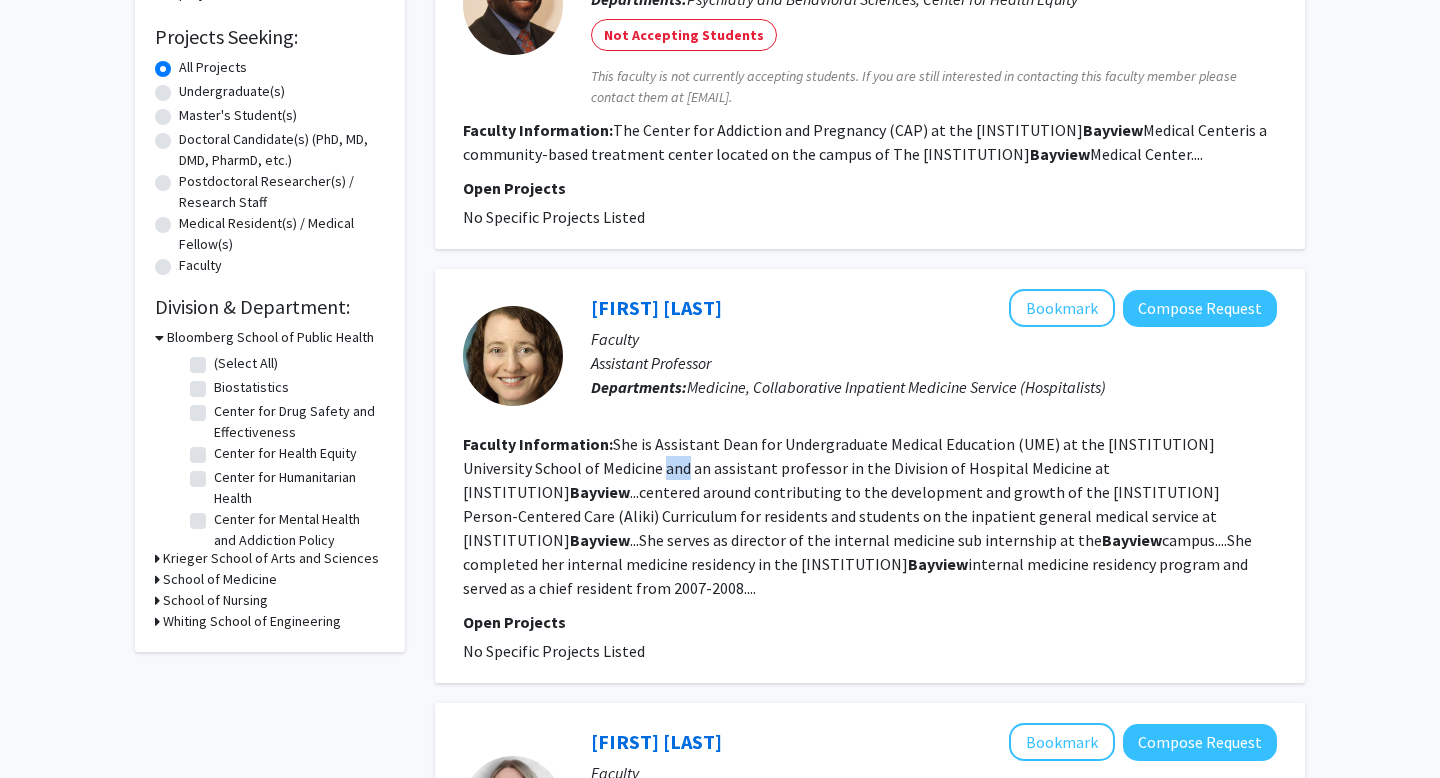 click on "She is Assistant Dean for Undergraduate Medical Education (UME) at the [INSTITUTION] University School of Medicine and an assistant professor in the Division of Hospital Medicine at [INSTITUTION]  Bayview ...centered around contributing to the development and growth of the [INSTITUTION] Person-Centered Care (Aliki) Curriculum for residents and students on the inpatient general medical service at [INSTITUTION]  Bayview ...She serves as director of the internal medicine sub internship at the  Bayview  campus....She completed her internal medicine residency in the [INSTITUTION]  Bayview  internal medicine residency program and served as a chief resident from 2007-2008.​..." 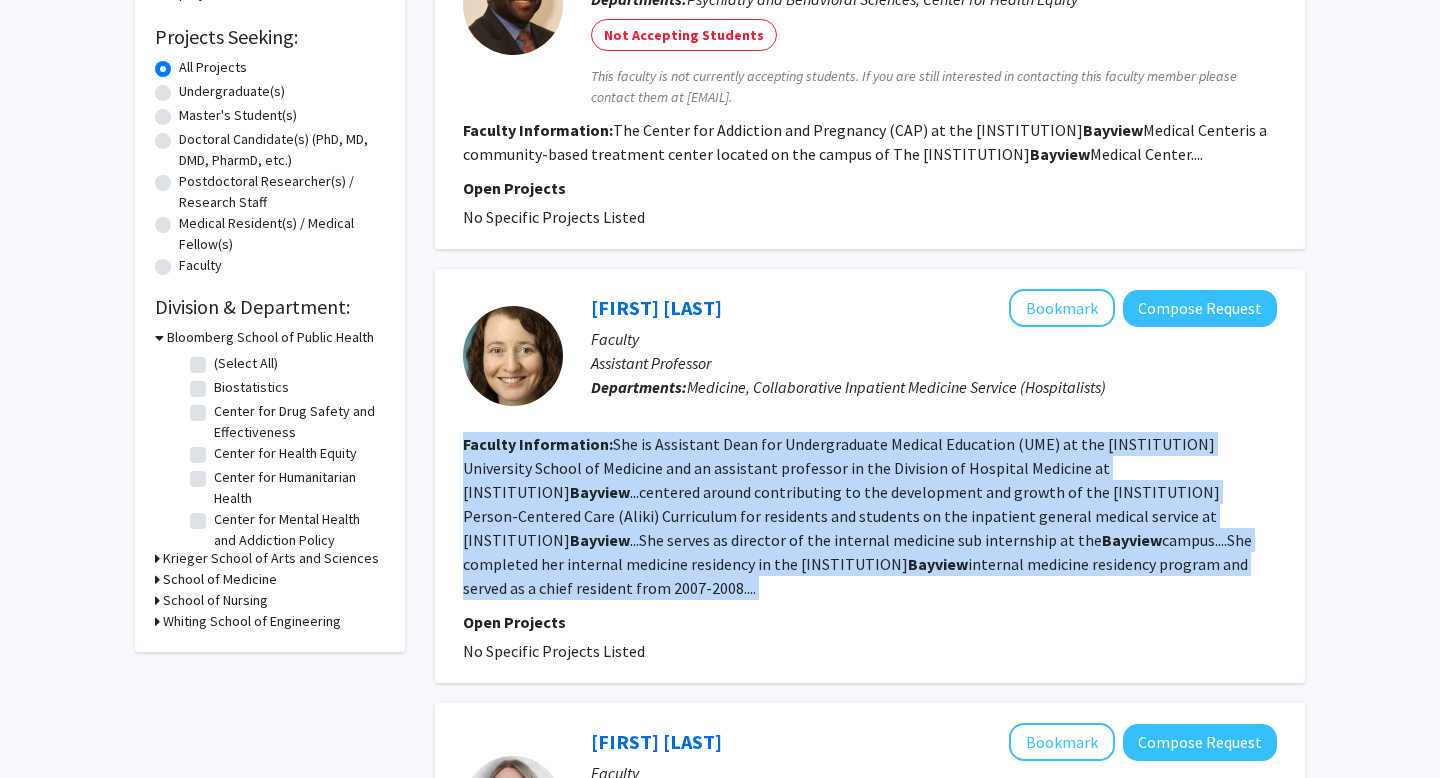 click on "She is Assistant Dean for Undergraduate Medical Education (UME) at the [INSTITUTION] University School of Medicine and an assistant professor in the Division of Hospital Medicine at [INSTITUTION]  Bayview ...centered around contributing to the development and growth of the [INSTITUTION] Person-Centered Care (Aliki) Curriculum for residents and students on the inpatient general medical service at [INSTITUTION]  Bayview ...She serves as director of the internal medicine sub internship at the  Bayview  campus....She completed her internal medicine residency in the [INSTITUTION]  Bayview  internal medicine residency program and served as a chief resident from 2007-2008.​..." 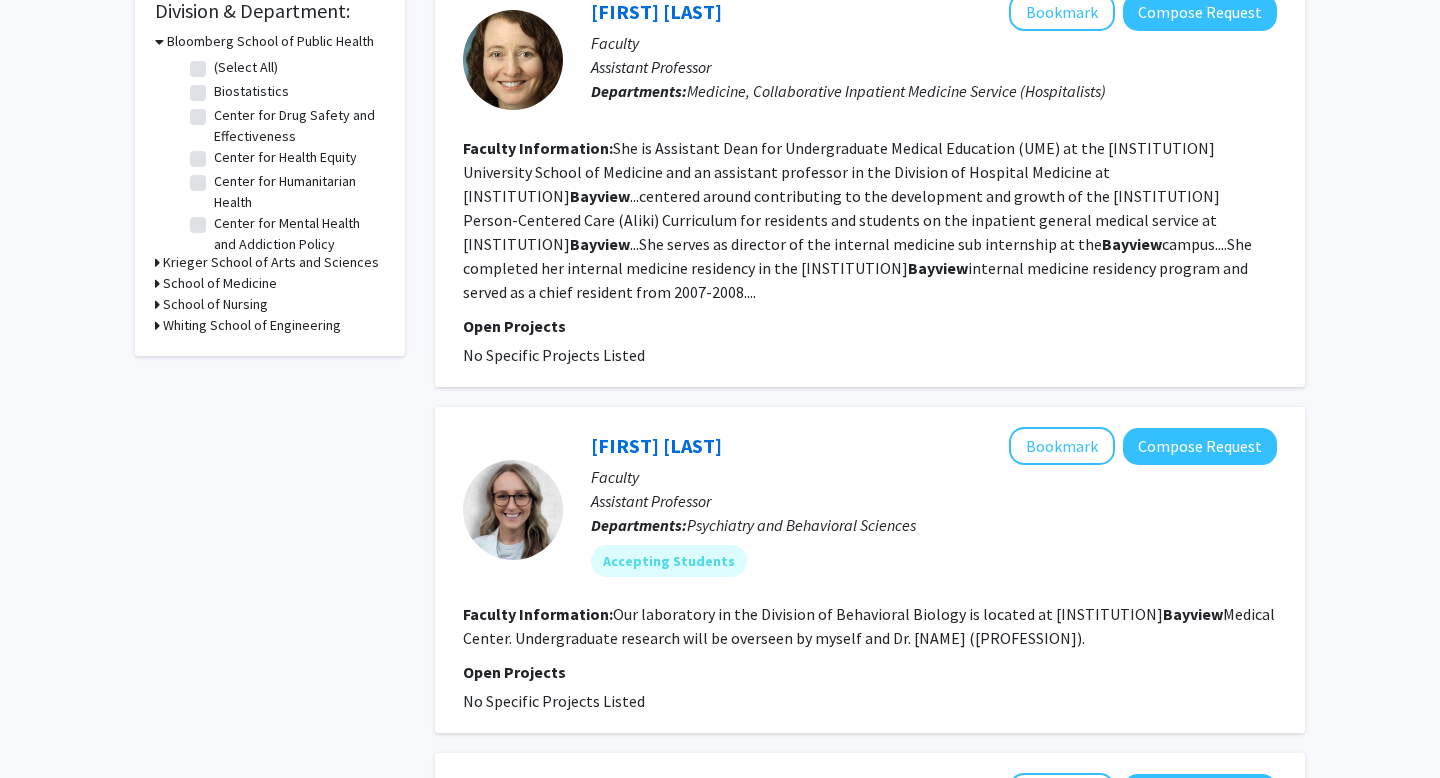 scroll, scrollTop: 618, scrollLeft: 0, axis: vertical 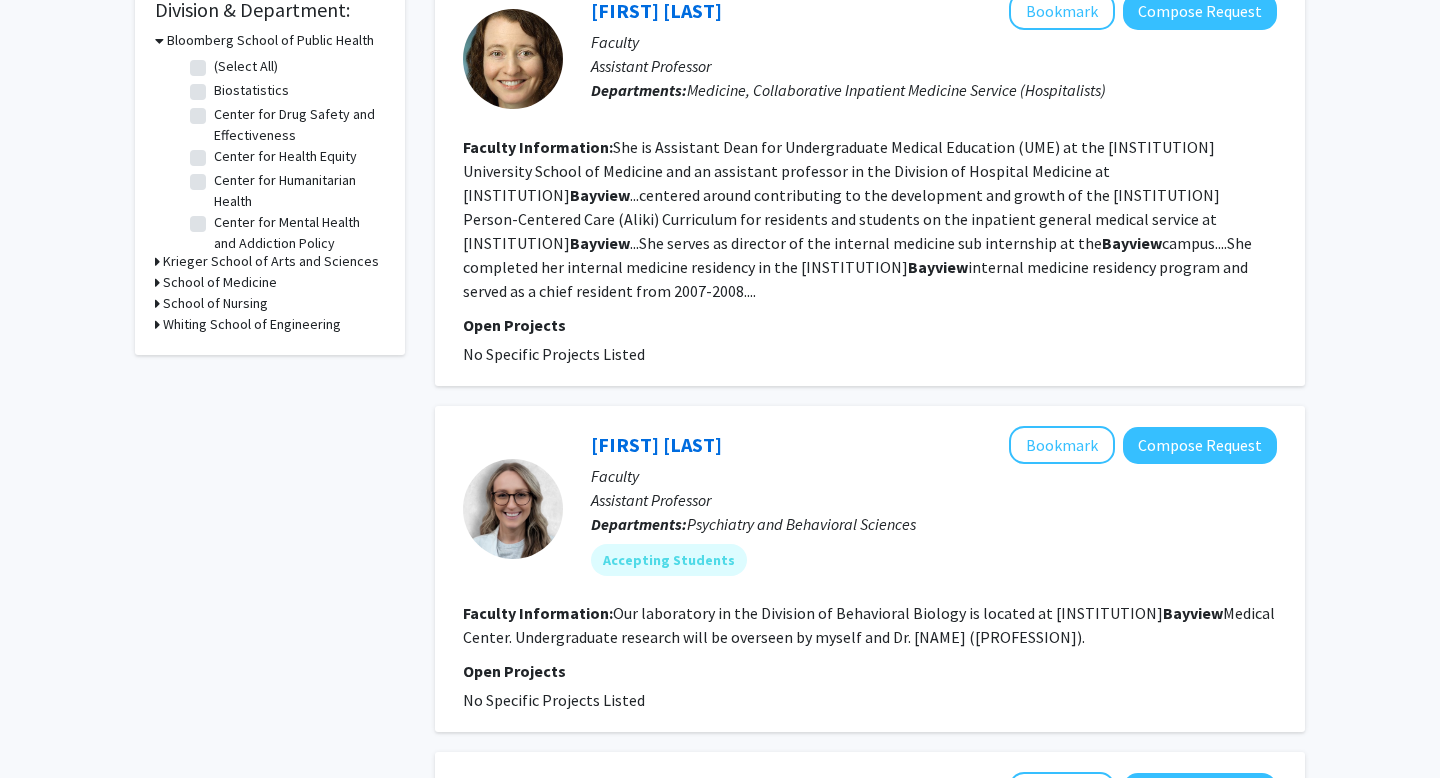 click on "Our laboratory in the Division of Behavioral Biology is located at [INSTITUTION]  Bayview  Medical Center. Undergraduate research will be overseen by myself and Dr. [NAME] ([PROFESSION])." 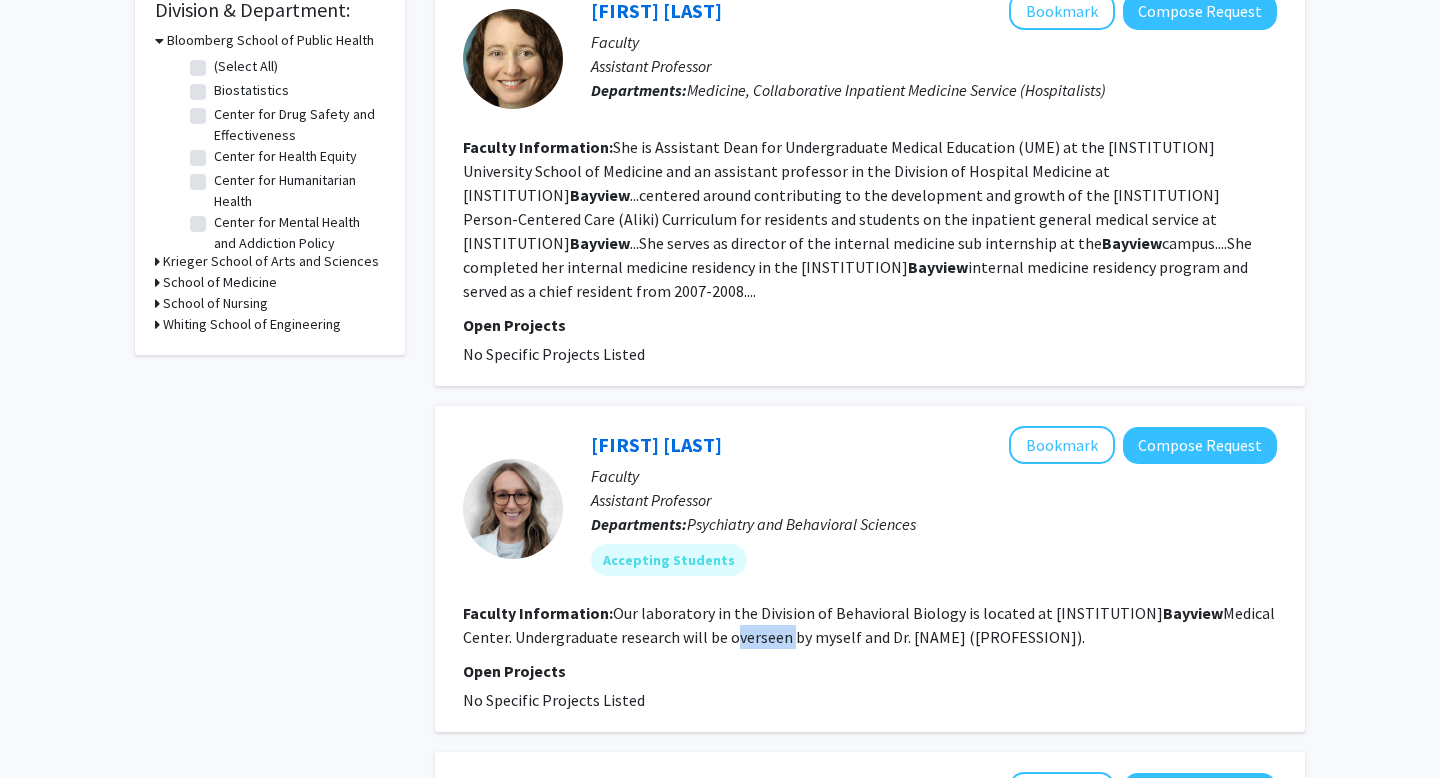 click on "Our laboratory in the Division of Behavioral Biology is located at [INSTITUTION]  Bayview  Medical Center. Undergraduate research will be overseen by myself and Dr. [NAME] ([PROFESSION])." 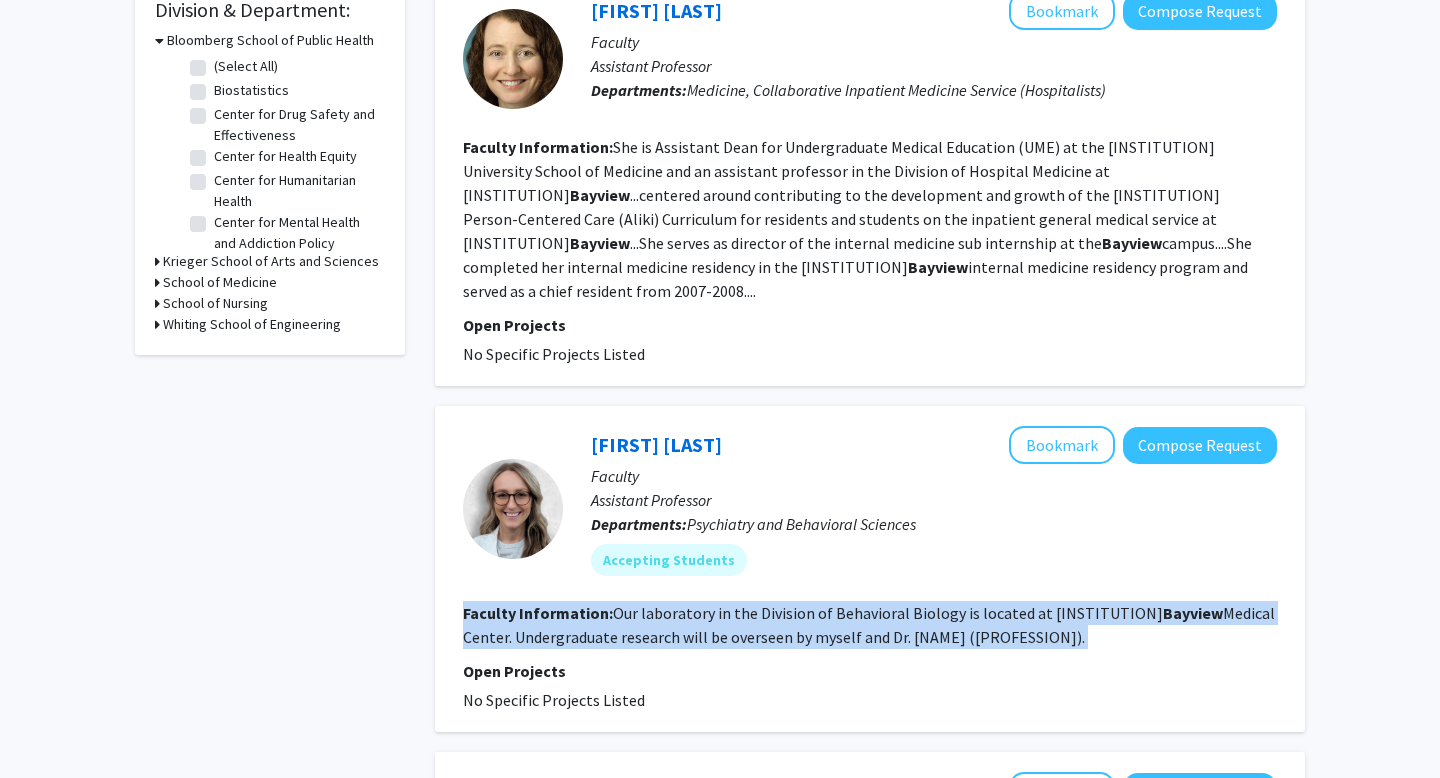 click on "Our laboratory in the Division of Behavioral Biology is located at [INSTITUTION]  Bayview  Medical Center. Undergraduate research will be overseen by myself and Dr. [NAME] ([PROFESSION])." 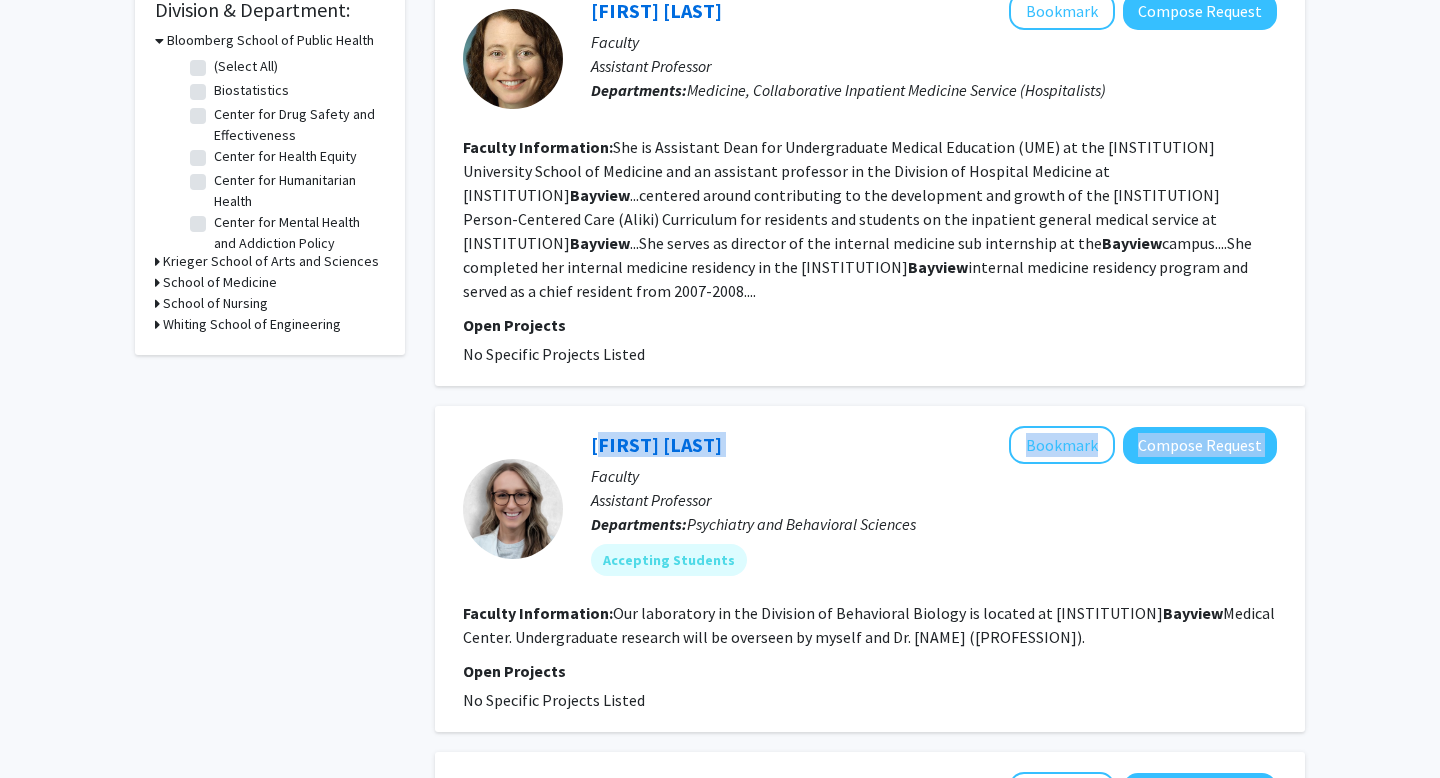 drag, startPoint x: 738, startPoint y: 415, endPoint x: 580, endPoint y: 414, distance: 158.00316 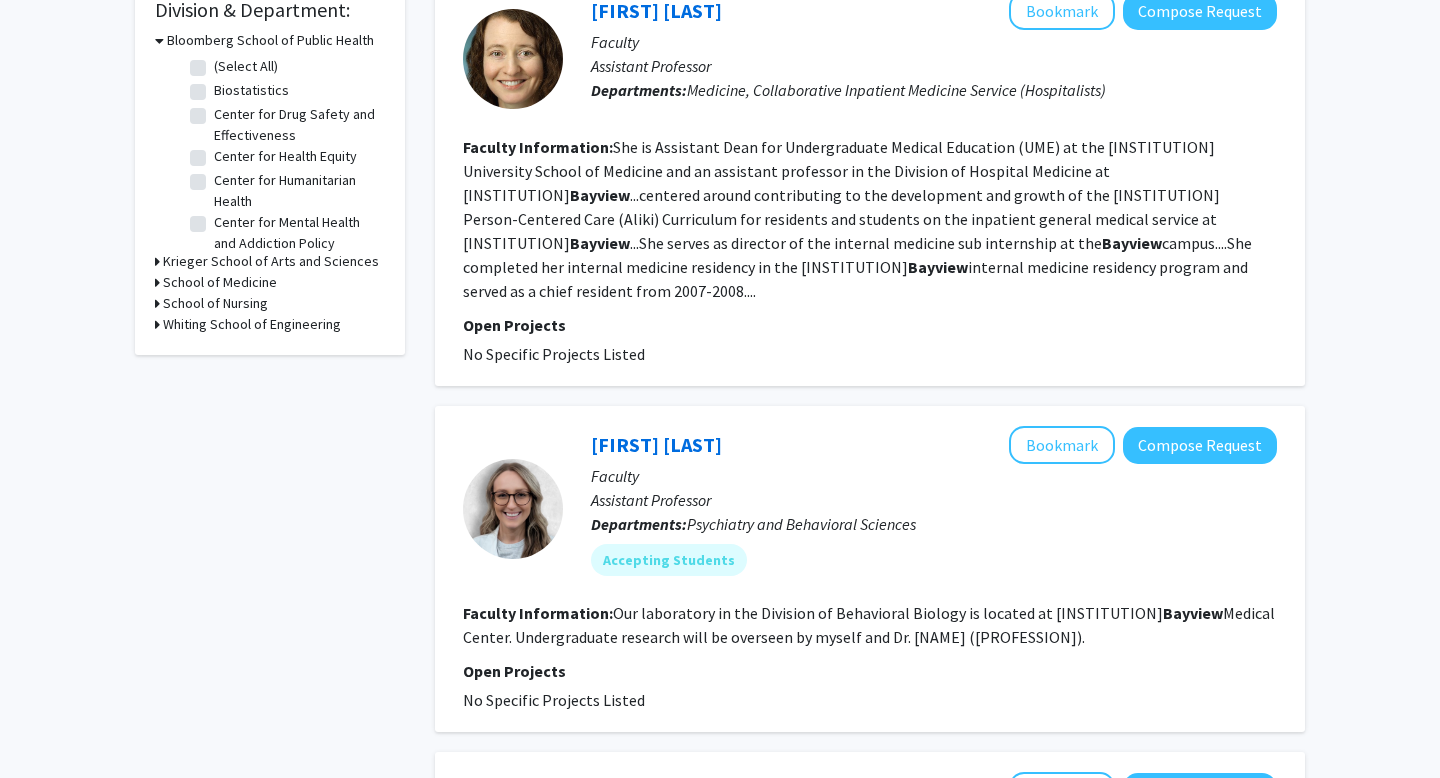 click 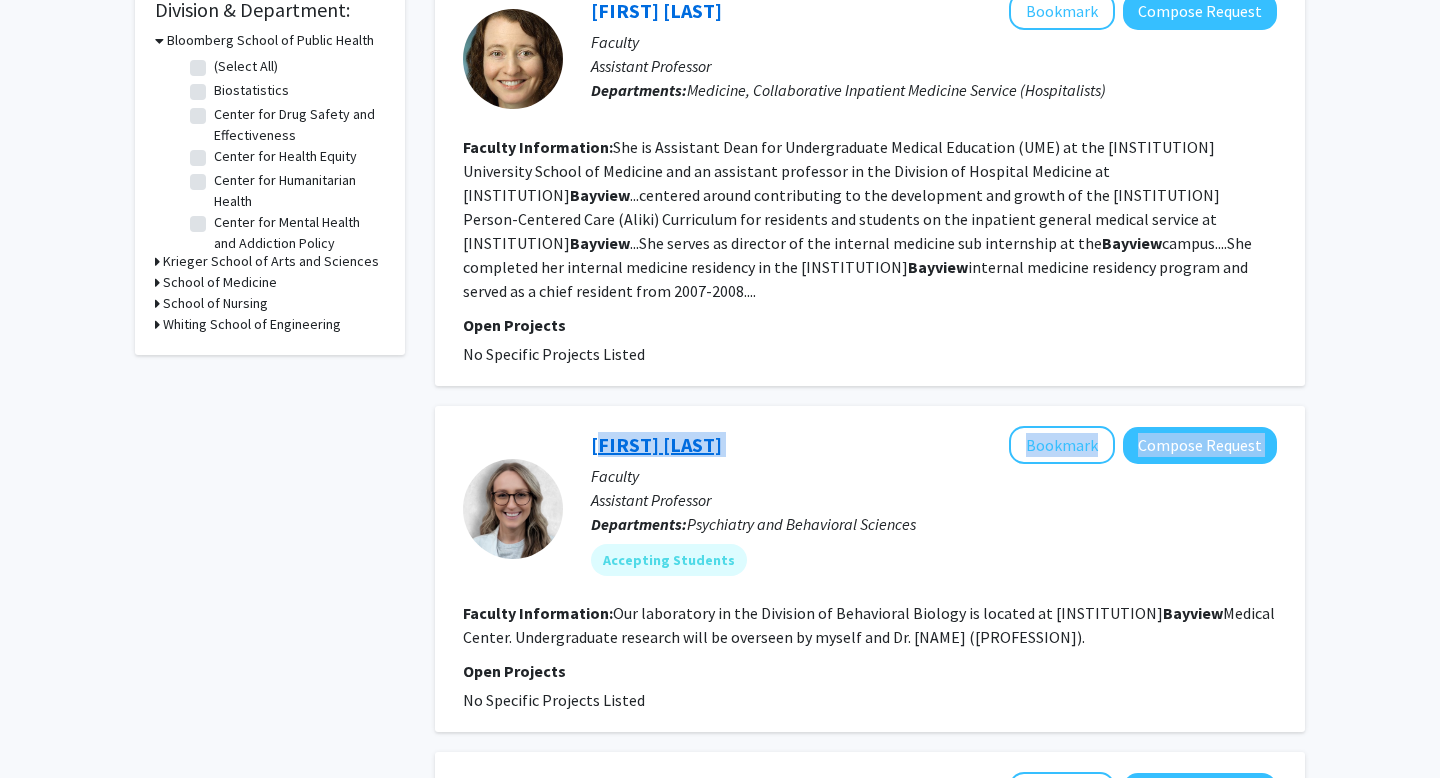 drag, startPoint x: 724, startPoint y: 427, endPoint x: 594, endPoint y: 419, distance: 130.24593 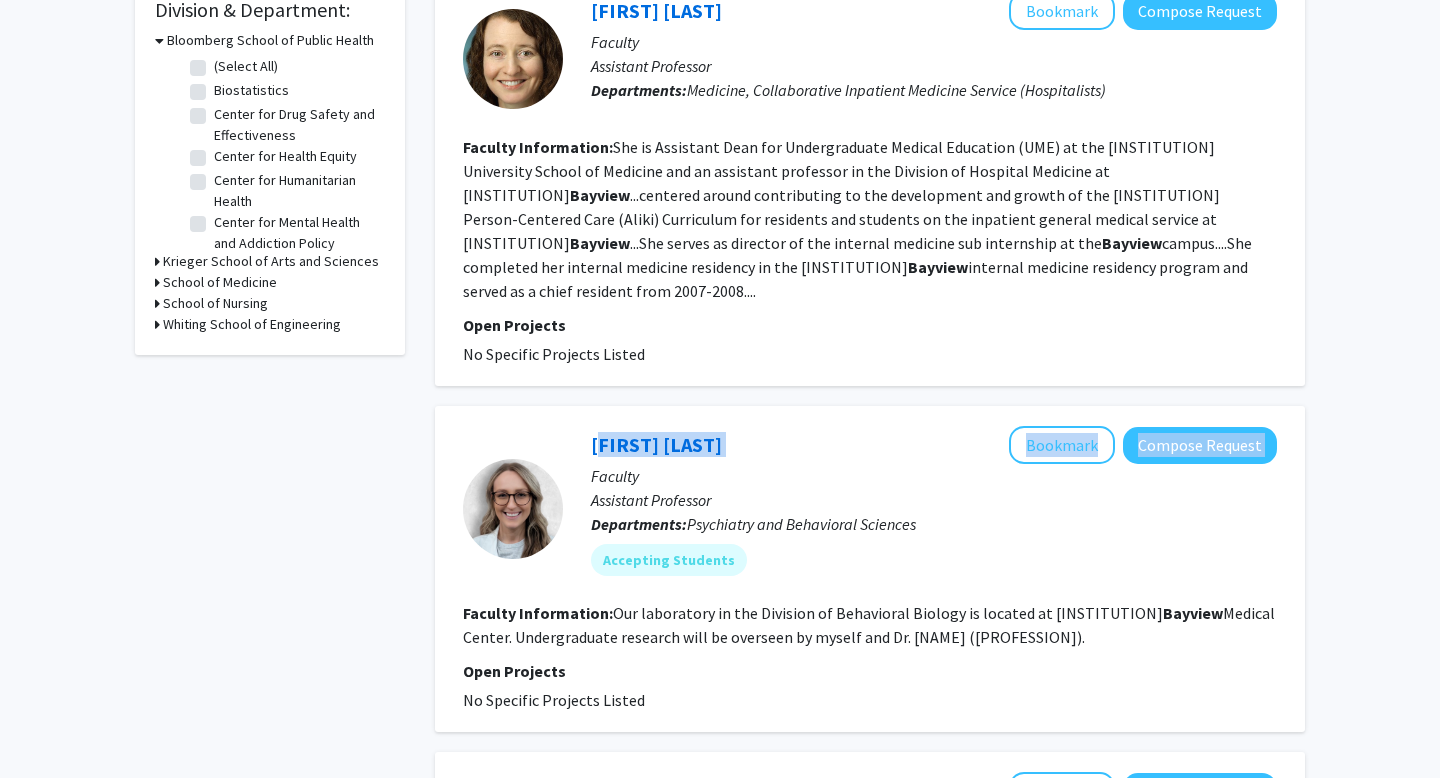 copy on "[FIRST] [LAST]   Bookmark
Compose Request" 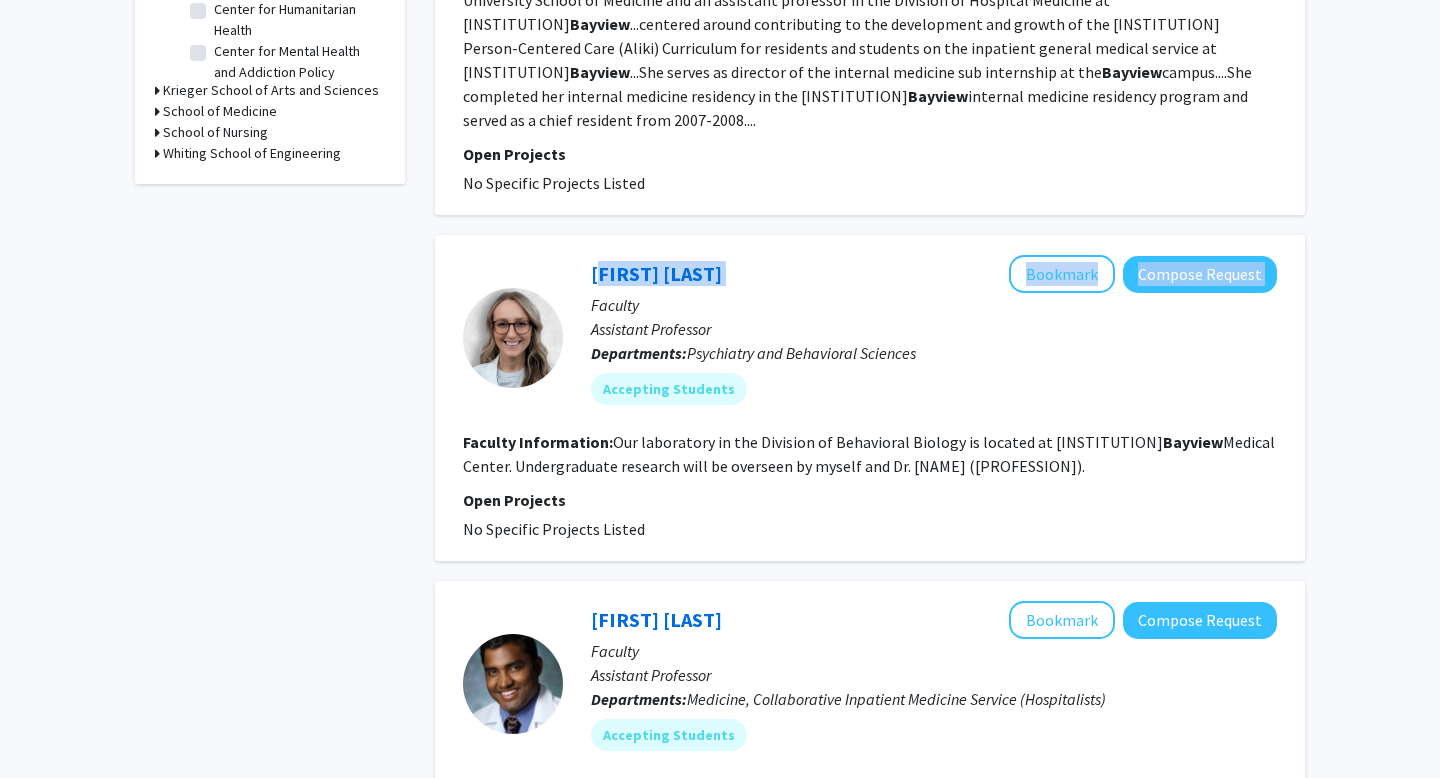 scroll, scrollTop: 1053, scrollLeft: 0, axis: vertical 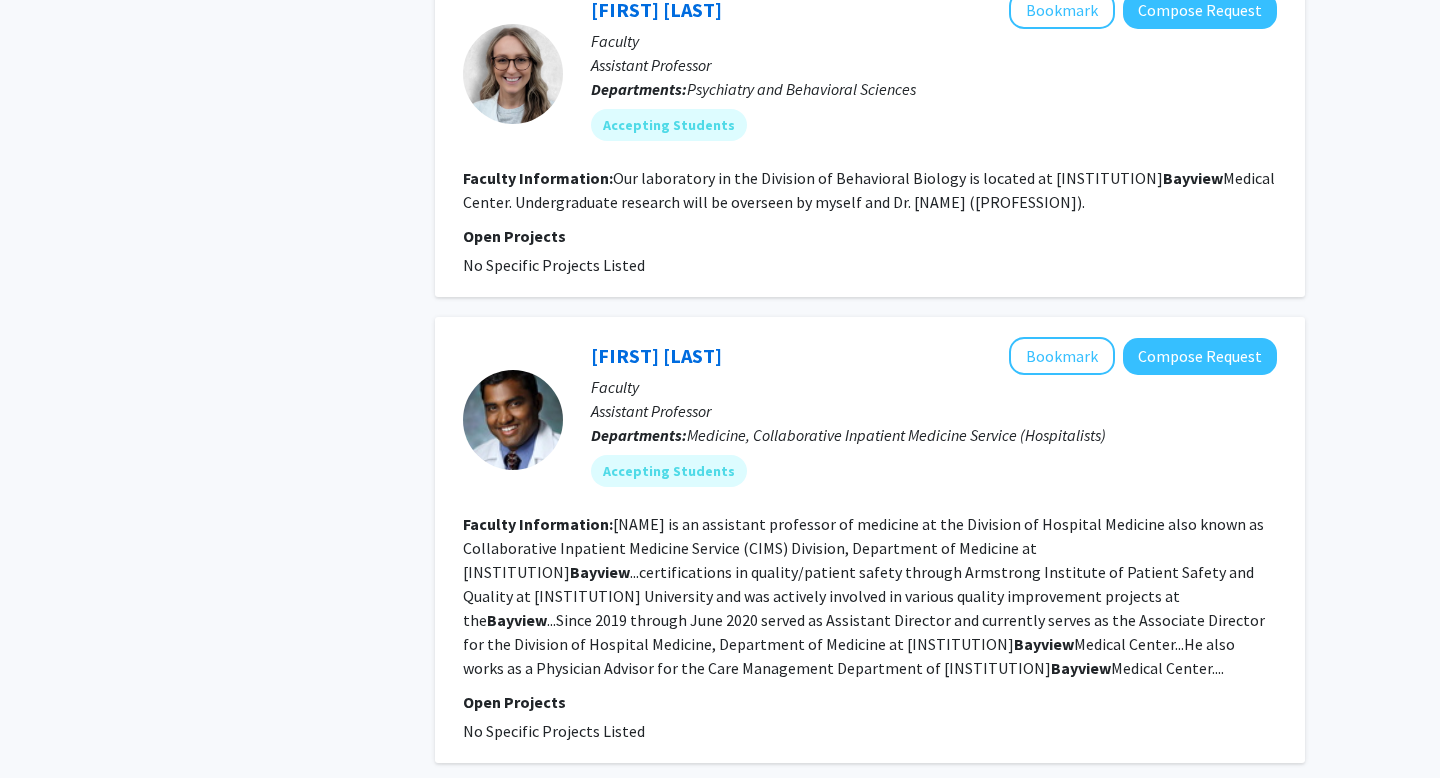 click on "Refine By Collaboration Status: Collaboration Status  All Faculty/Staff    Collaboration Status  Faculty/Staff accepting students    Collaboration Status  Faculty/Staff with posted projects    Collaboration Status  Faculty/Staff with posted remote projects    Projects Seeking: Projects Seeking Level  All Projects    Projects Seeking Level  Undergraduate(s)    Projects Seeking Level  Master's Student(s)    Projects Seeking Level  Doctoral Candidate(s) (PhD, MD, DMD, PharmD, etc.)    Projects Seeking Level  Postdoctoral Researcher(s) / Research Staff    Projects Seeking Level  Medical Resident(s) / Medical Fellow(s)    Projects Seeking Level  Faculty    Division & Department:      Bloomberg School of Public Health  (Select All)  (Select All)  Biostatistics  Biostatistics  Center for Drug Safety and Effectiveness  Center for Drug Safety and Effectiveness  Center for Health Equity  Center for Health Equity  Center for Humanitarian Health  Center for Humanitarian Health  Epidemiology  Epidemiology" 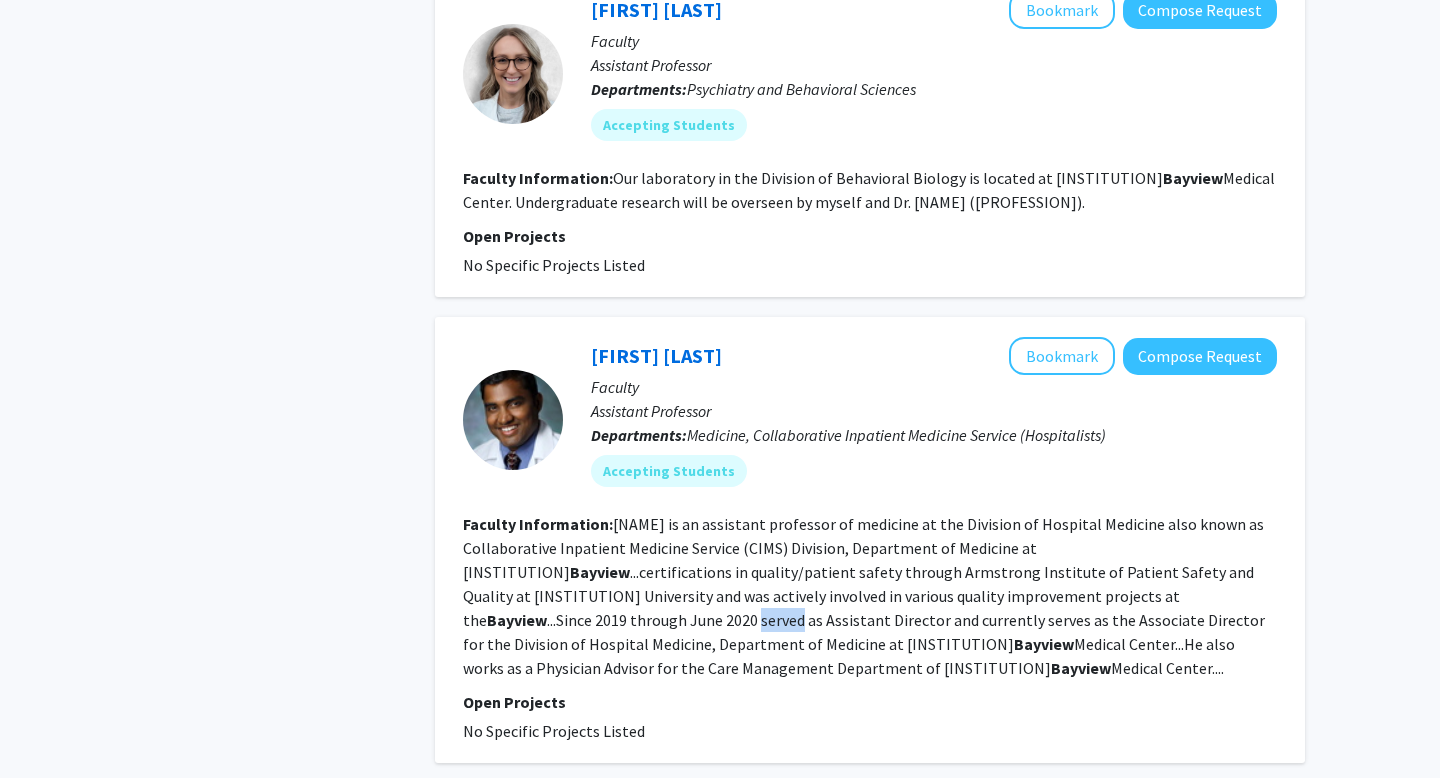 click on "[NAME] is an assistant professor of medicine at the Division of Hospital Medicine also known as Collaborative Inpatient Medicine Service (CIMS) Division, Department of Medicine at [INSTITUTION]  Bayview ...certifications in quality/patient safety through Armstrong Institute of Patient Safety and Quality at [INSTITUTION] University and was actively involved in various quality improvement projects at the  Bayview ...Since 2019 through June 2020 served as Assistant Director and currently serves as the Associate Director for the Division of Hospital Medicine, Department of Medicine at [INSTITUTION]  Bayview  Medical Center...He also works as a Physician Advisor for the Care Management Department of [INSTITUTION]  Bayview  Medical Center...." 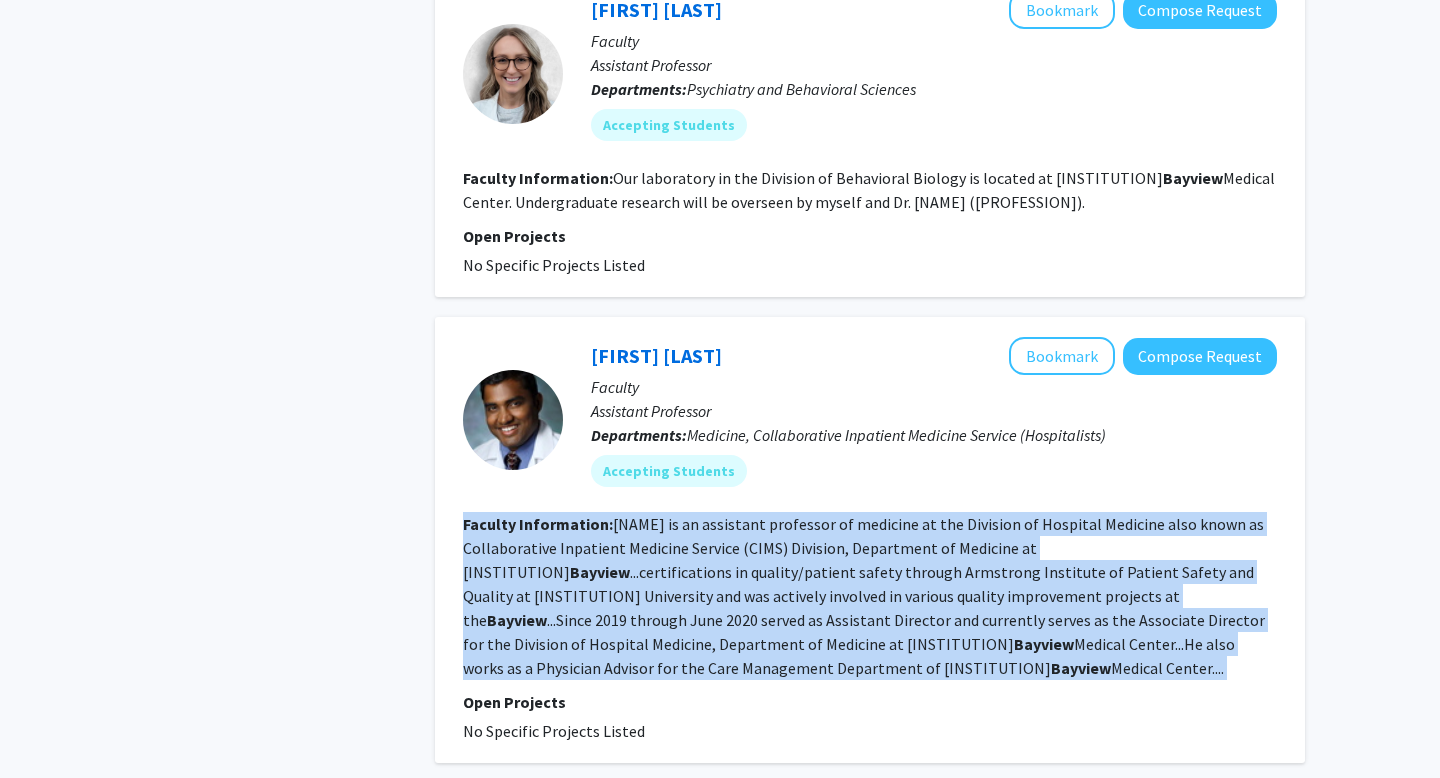 click on "[NAME] is an assistant professor of medicine at the Division of Hospital Medicine also known as Collaborative Inpatient Medicine Service (CIMS) Division, Department of Medicine at [INSTITUTION]  Bayview ...certifications in quality/patient safety through Armstrong Institute of Patient Safety and Quality at [INSTITUTION] University and was actively involved in various quality improvement projects at the  Bayview ...Since 2019 through June 2020 served as Assistant Director and currently serves as the Associate Director for the Division of Hospital Medicine, Department of Medicine at [INSTITUTION]  Bayview  Medical Center...He also works as a Physician Advisor for the Care Management Department of [INSTITUTION]  Bayview  Medical Center...." 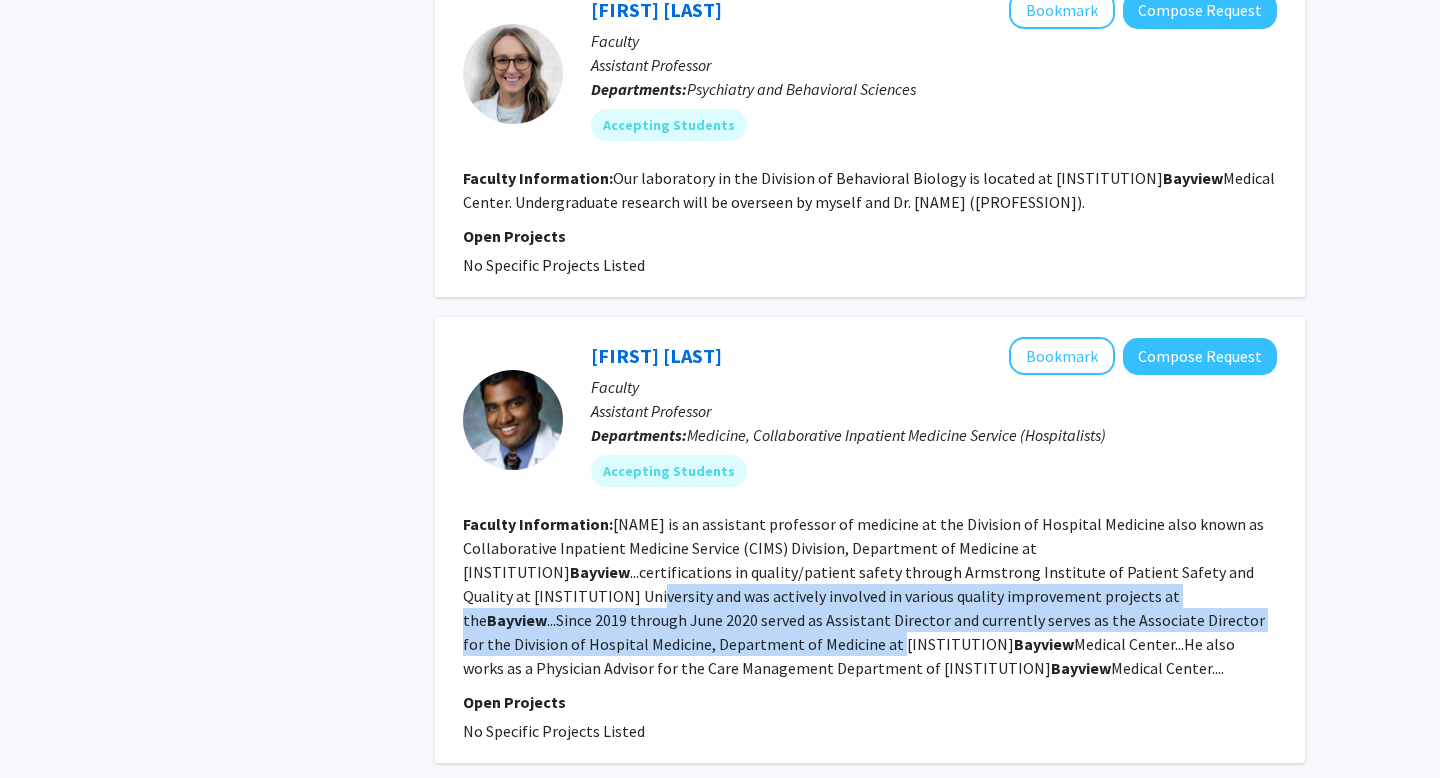 drag, startPoint x: 597, startPoint y: 594, endPoint x: 632, endPoint y: 618, distance: 42.43819 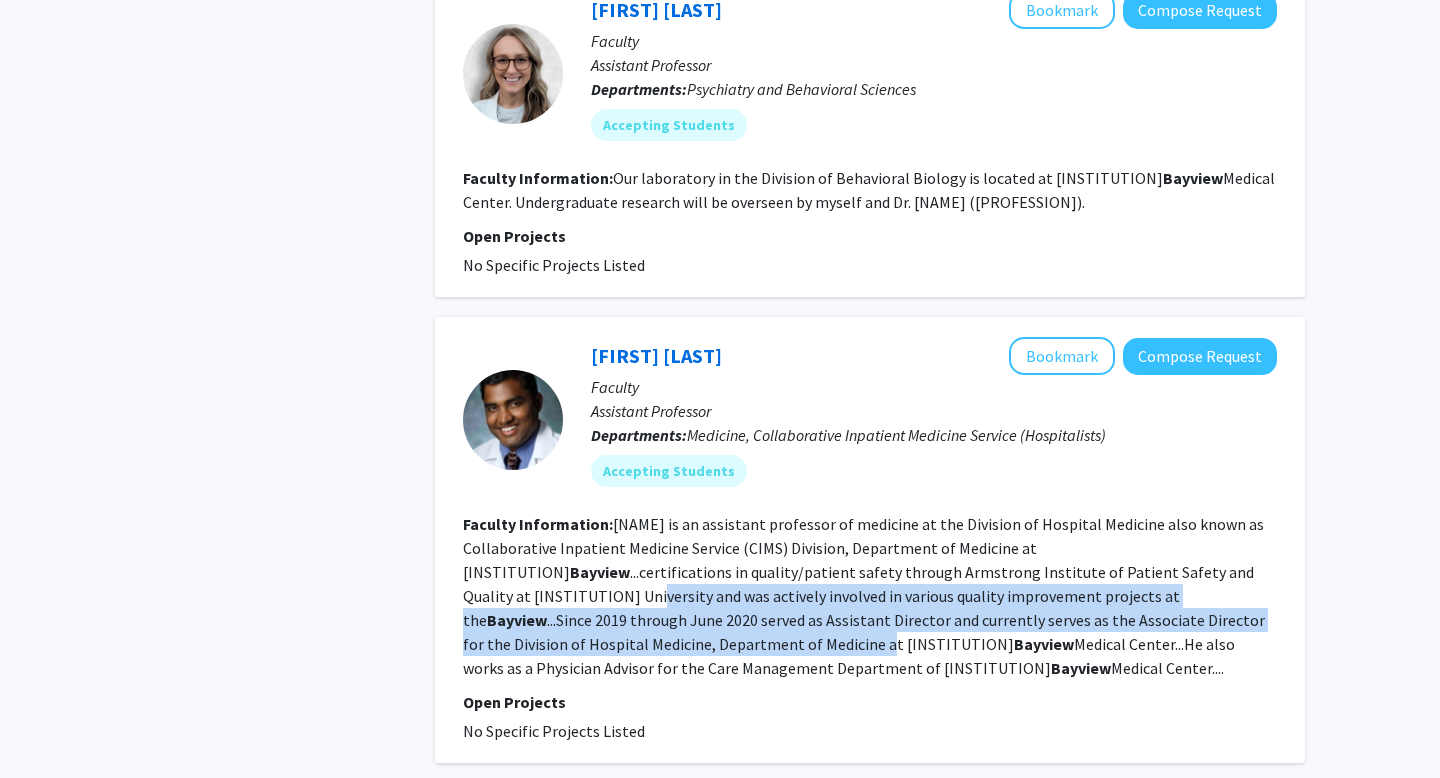 click on "[NAME] is an assistant professor of medicine at the Division of Hospital Medicine also known as Collaborative Inpatient Medicine Service (CIMS) Division, Department of Medicine at [INSTITUTION]  Bayview ...certifications in quality/patient safety through Armstrong Institute of Patient Safety and Quality at [INSTITUTION] University and was actively involved in various quality improvement projects at the  Bayview ...Since 2019 through June 2020 served as Assistant Director and currently serves as the Associate Director for the Division of Hospital Medicine, Department of Medicine at [INSTITUTION]  Bayview  Medical Center...He also works as a Physician Advisor for the Care Management Department of [INSTITUTION]  Bayview  Medical Center...." 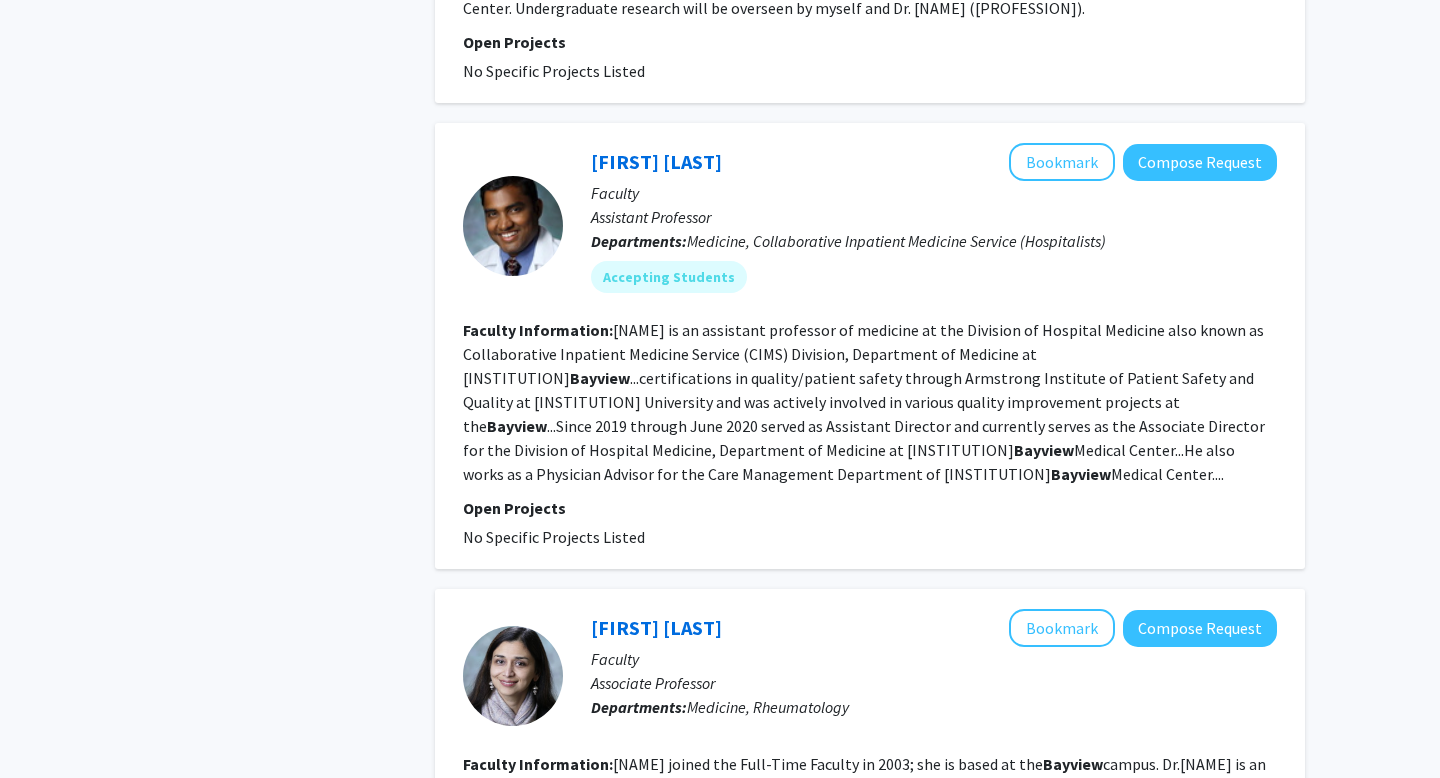 scroll, scrollTop: 1628, scrollLeft: 0, axis: vertical 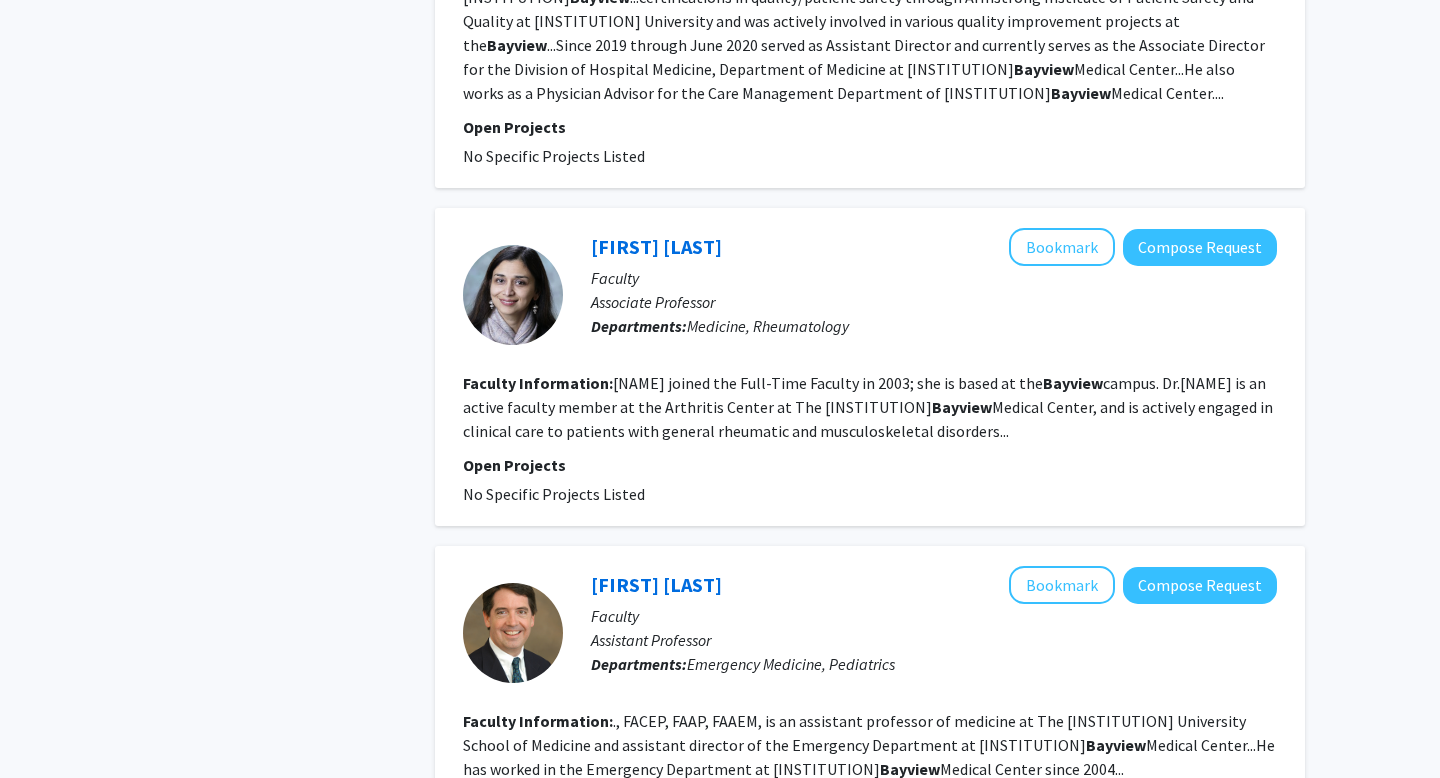 click on "[NAME] joined the Full-Time Faculty in 2003; she is based at the  Bayview  campus. Dr.[NAME] is an active faculty member at the Arthritis Center at The [INSTITUTION]  Bayview  Medical Center, and is actively engaged in clinical care to patients with general rheumatic and musculoskeletal disorders..." 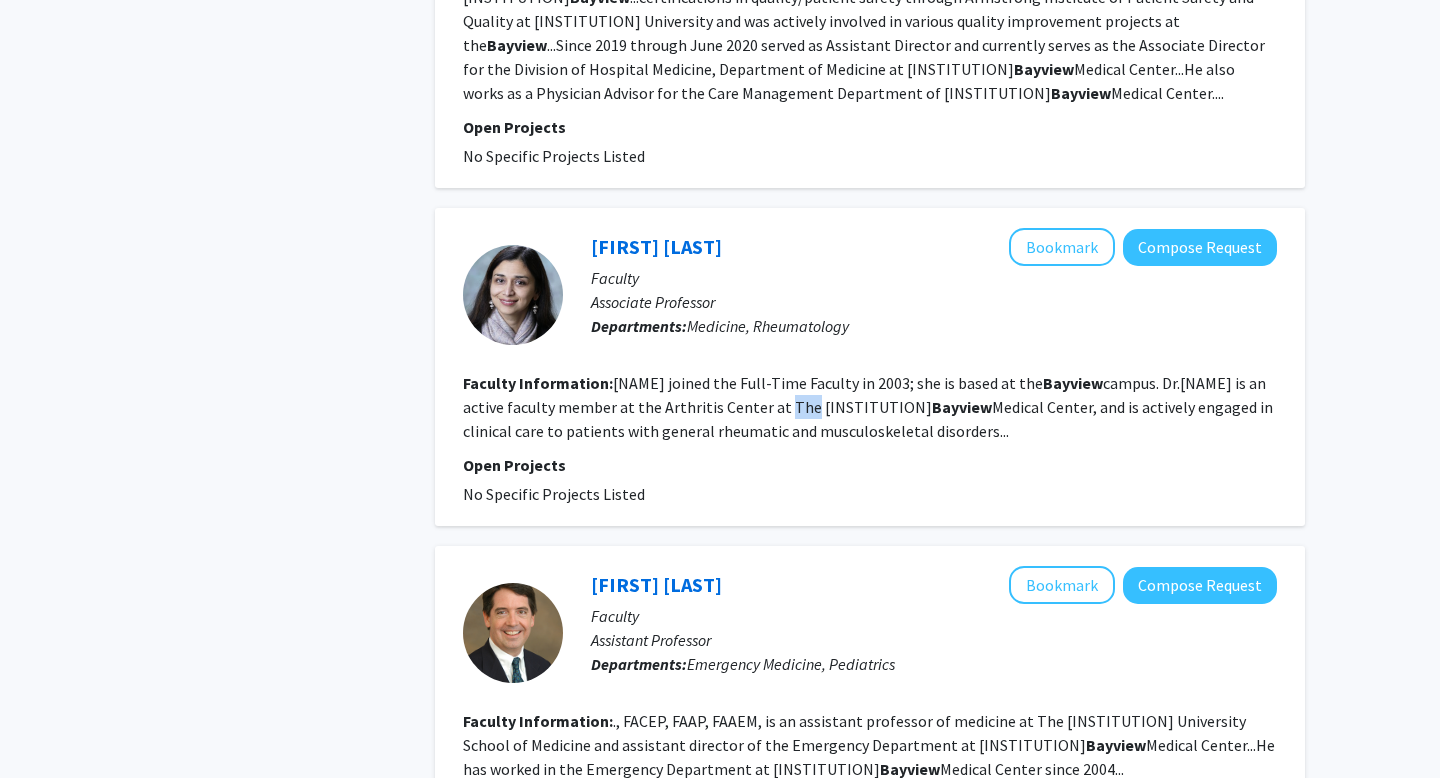 click on "[NAME] joined the Full-Time Faculty in 2003; she is based at the  Bayview  campus. Dr.[NAME] is an active faculty member at the Arthritis Center at The [INSTITUTION]  Bayview  Medical Center, and is actively engaged in clinical care to patients with general rheumatic and musculoskeletal disorders..." 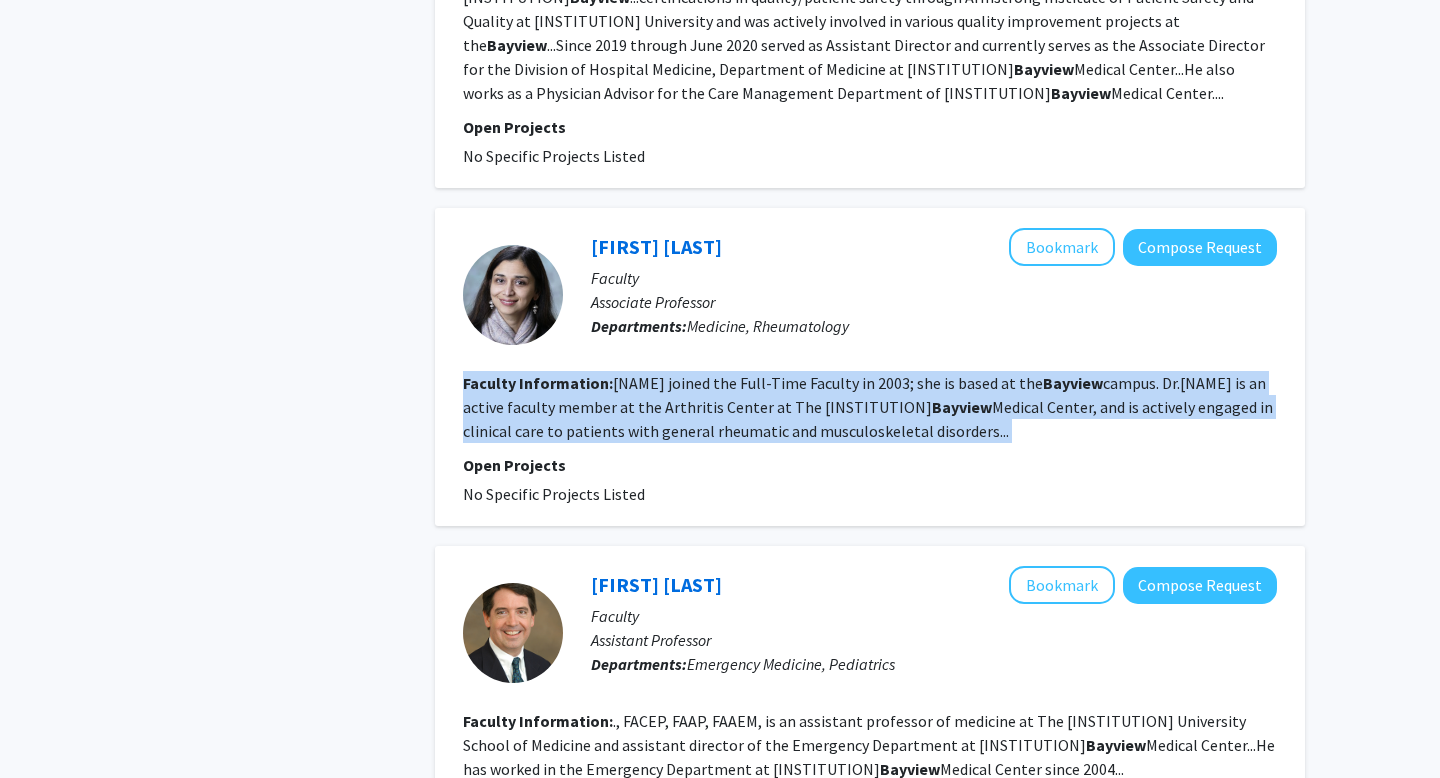 click on "[NAME] joined the Full-Time Faculty in 2003; she is based at the  Bayview  campus. Dr.[NAME] is an active faculty member at the Arthritis Center at The [INSTITUTION]  Bayview  Medical Center, and is actively engaged in clinical care to patients with general rheumatic and musculoskeletal disorders..." 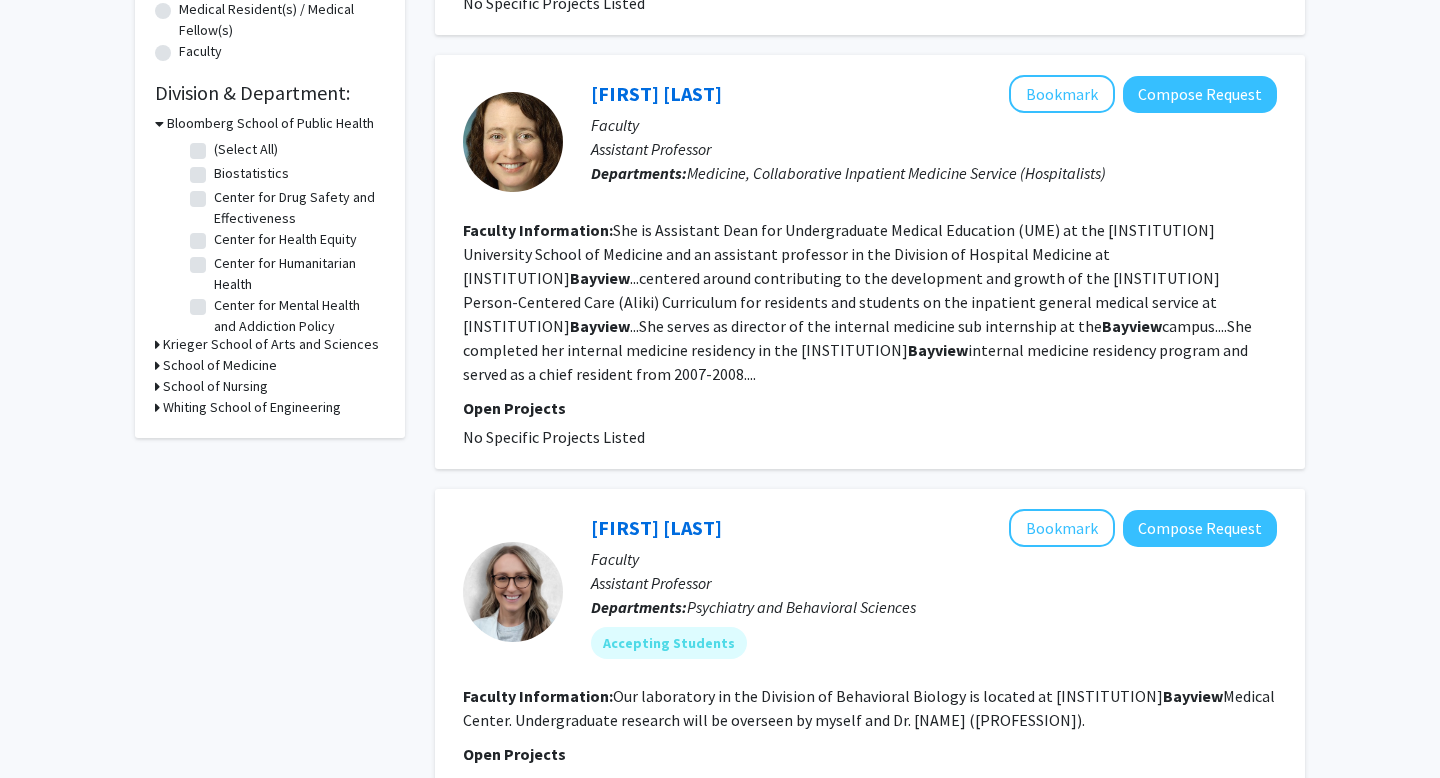 scroll, scrollTop: 0, scrollLeft: 0, axis: both 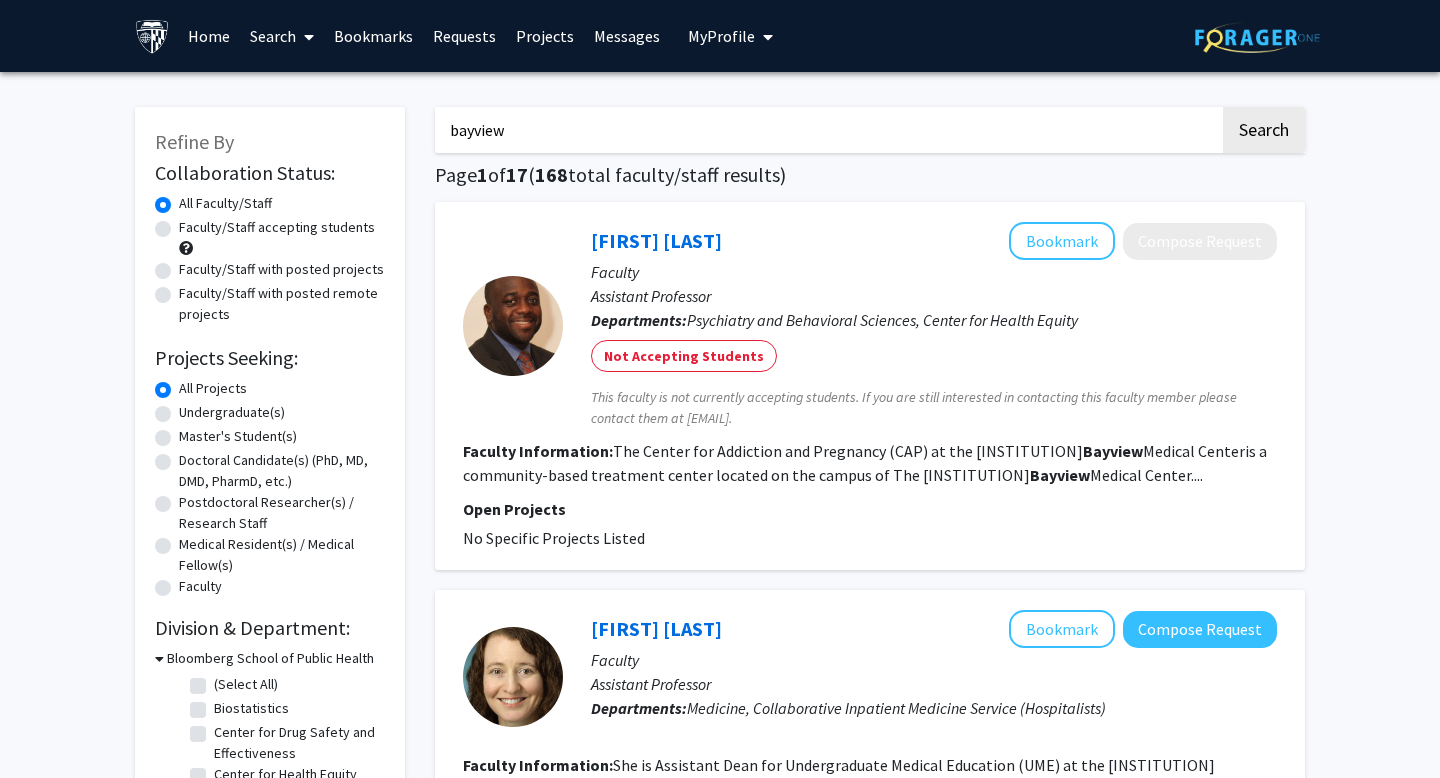 click on "Faculty/Staff accepting students" 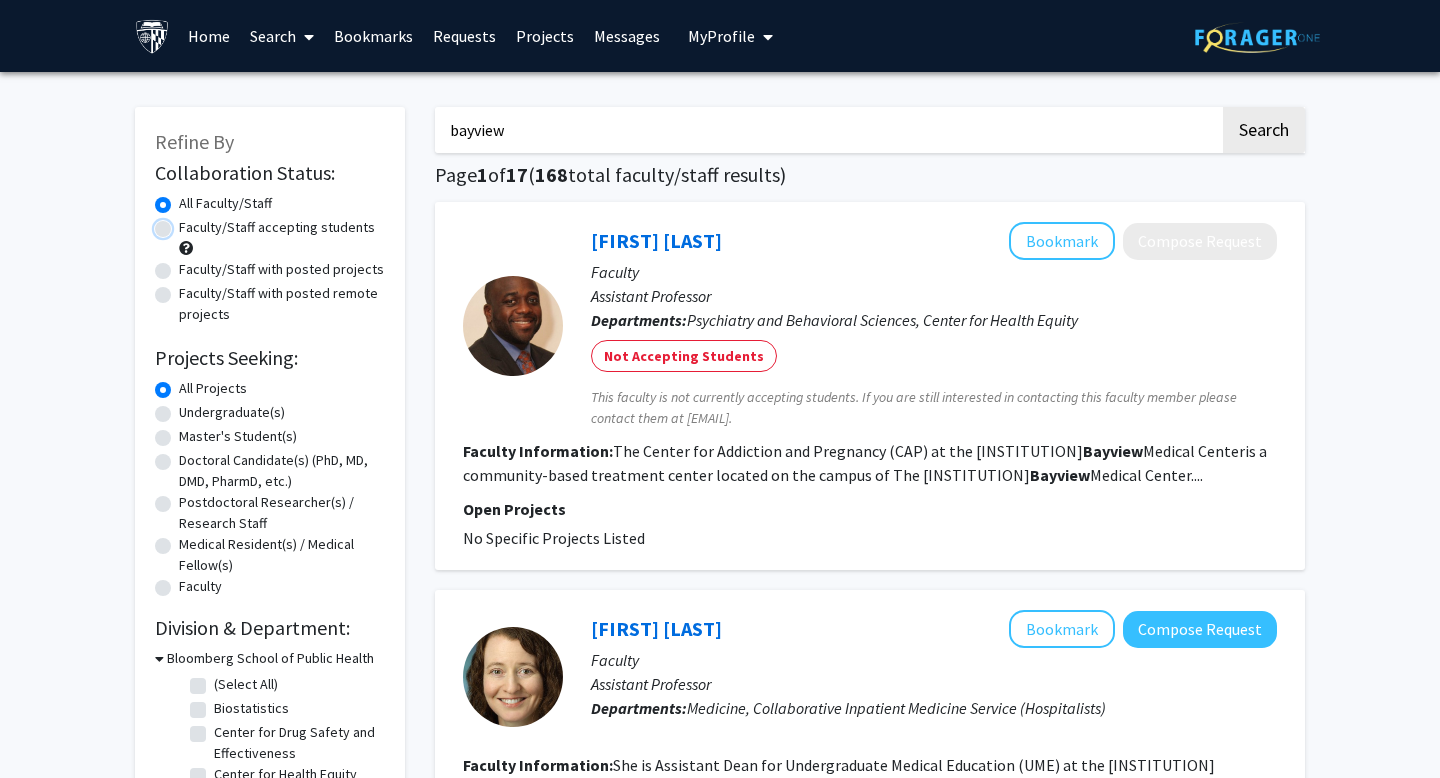 click on "Faculty/Staff accepting students" at bounding box center [185, 223] 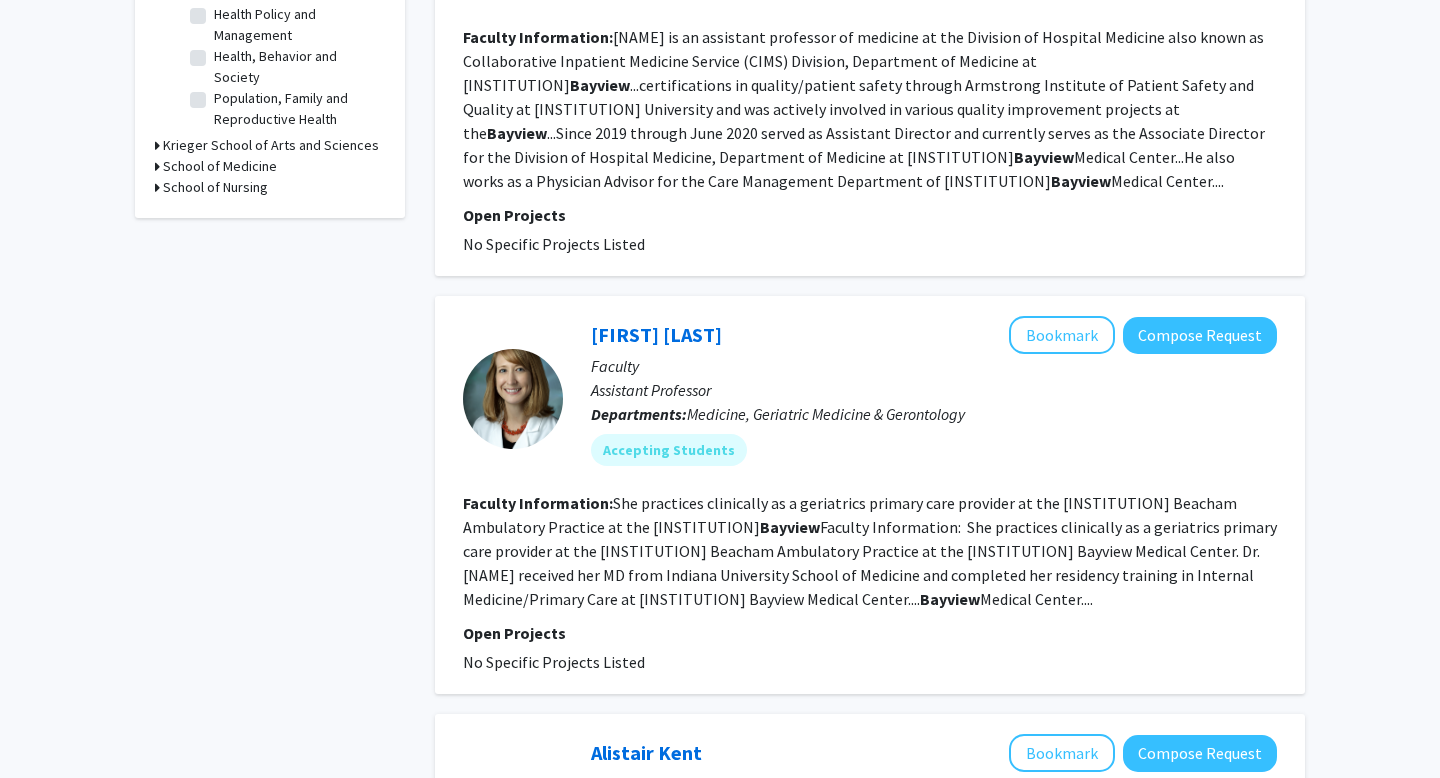 scroll, scrollTop: 769, scrollLeft: 0, axis: vertical 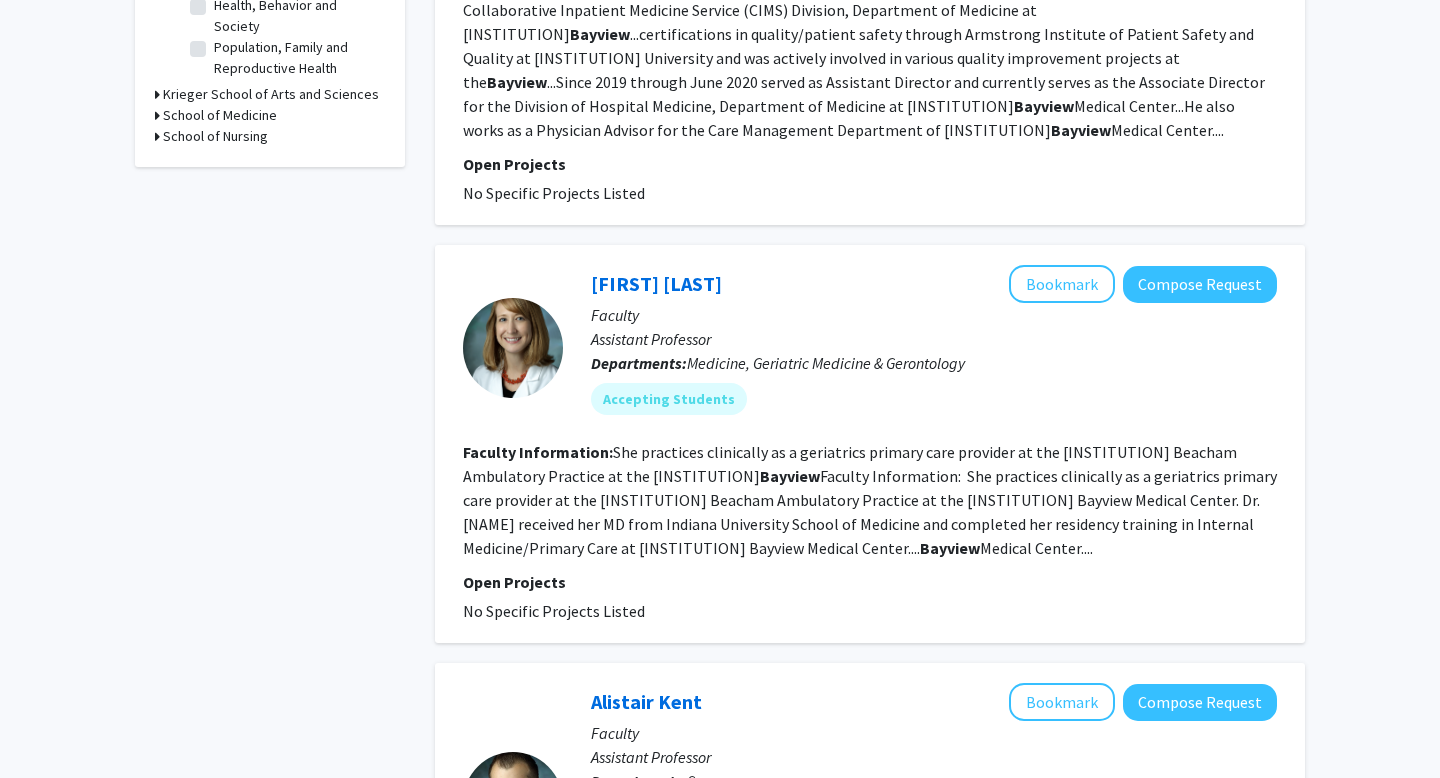 click on "Faculty Information:  She practices clinically as a geriatrics primary care provider at the [INSTITUTION] Beacham Ambulatory Practice at the [INSTITUTION]  Bayview  Medical Center. Dr.[NAME] received her MD from Indiana University School of Medicine and completed her residency training in Internal Medicine/Primary Care at [INSTITUTION]  Bayview  Medical Center...." 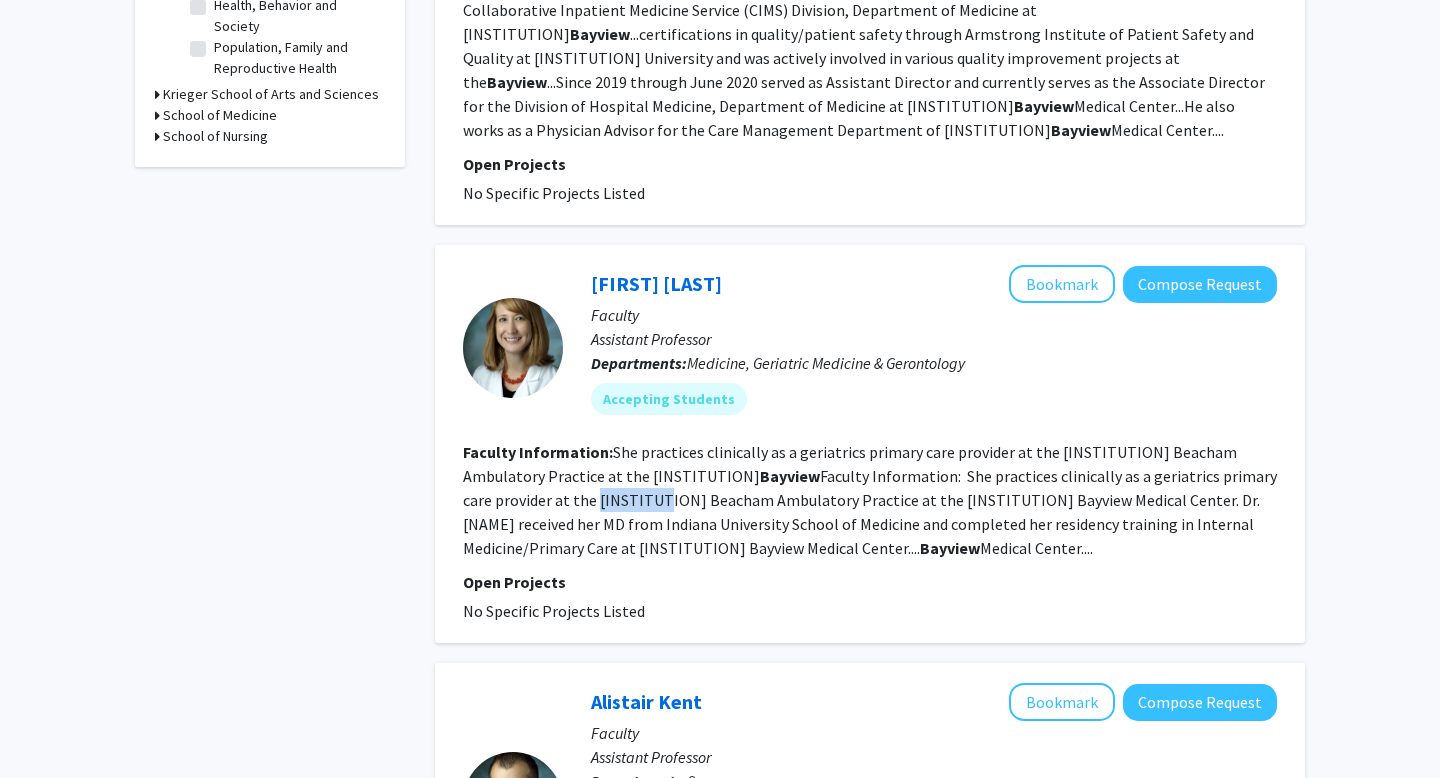 click on "Faculty Information:  She practices clinically as a geriatrics primary care provider at the [INSTITUTION] Beacham Ambulatory Practice at the [INSTITUTION]  Bayview  Medical Center. Dr.[NAME] received her MD from Indiana University School of Medicine and completed her residency training in Internal Medicine/Primary Care at [INSTITUTION]  Bayview  Medical Center...." 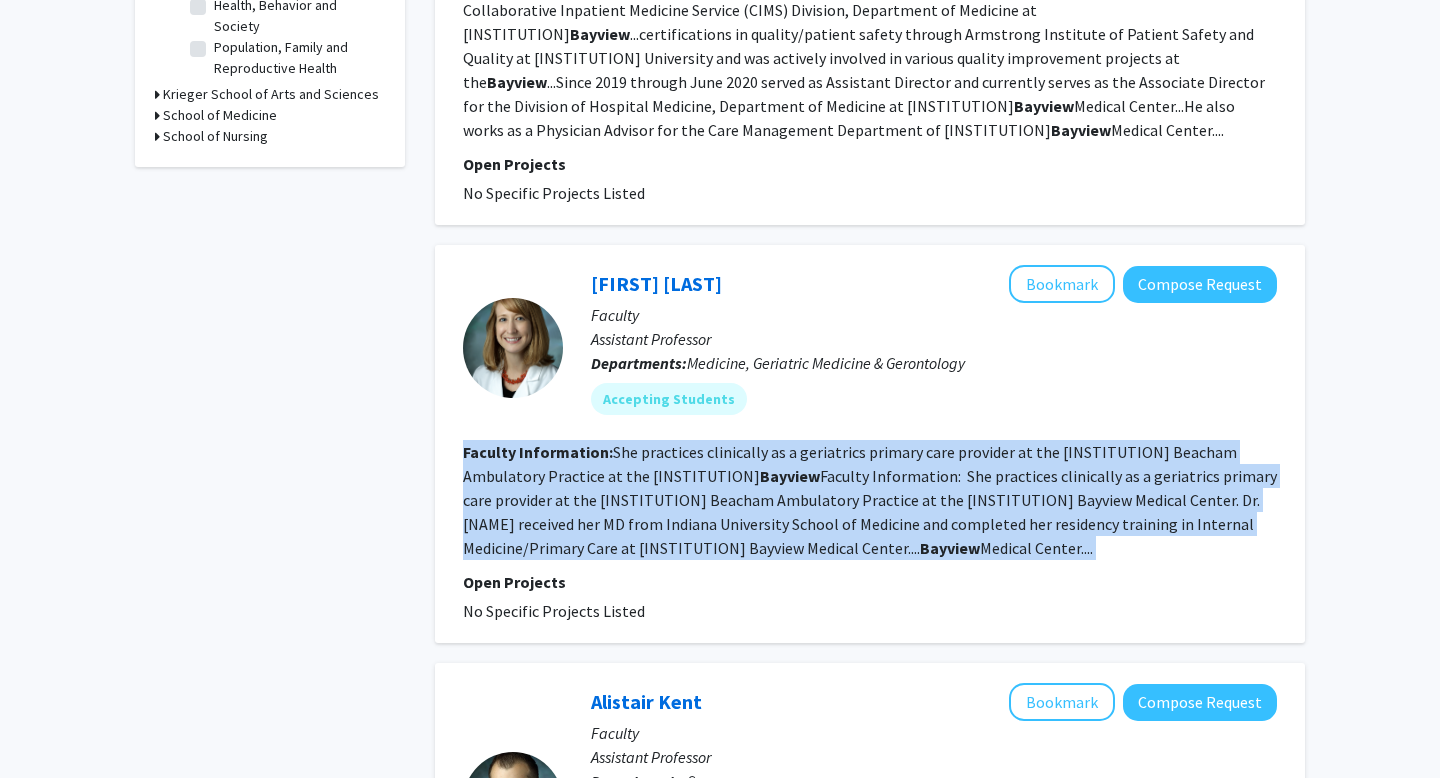 click on "Faculty Information:  She practices clinically as a geriatrics primary care provider at the [INSTITUTION] Beacham Ambulatory Practice at the [INSTITUTION]  Bayview  Medical Center. Dr.[NAME] received her MD from Indiana University School of Medicine and completed her residency training in Internal Medicine/Primary Care at [INSTITUTION]  Bayview  Medical Center...." 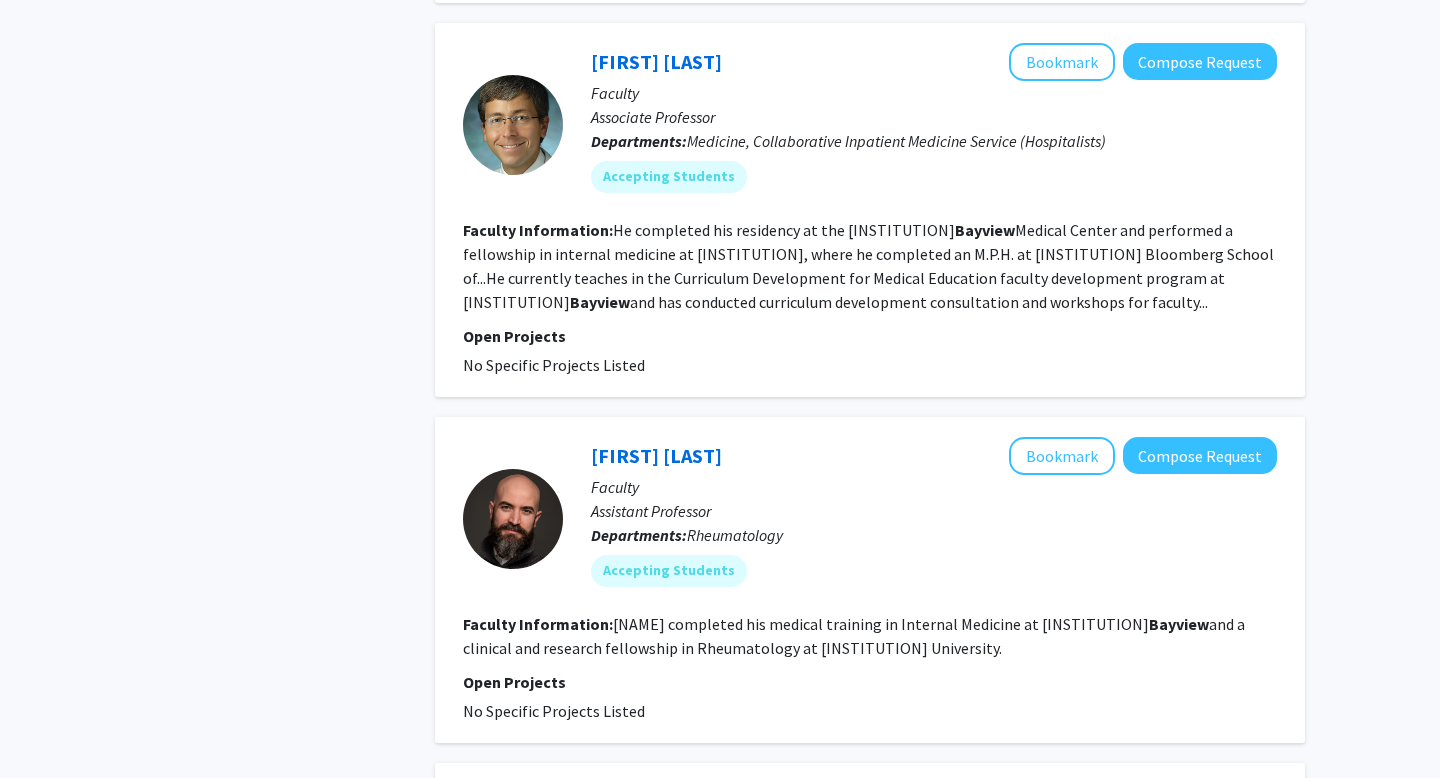 scroll, scrollTop: 3524, scrollLeft: 0, axis: vertical 